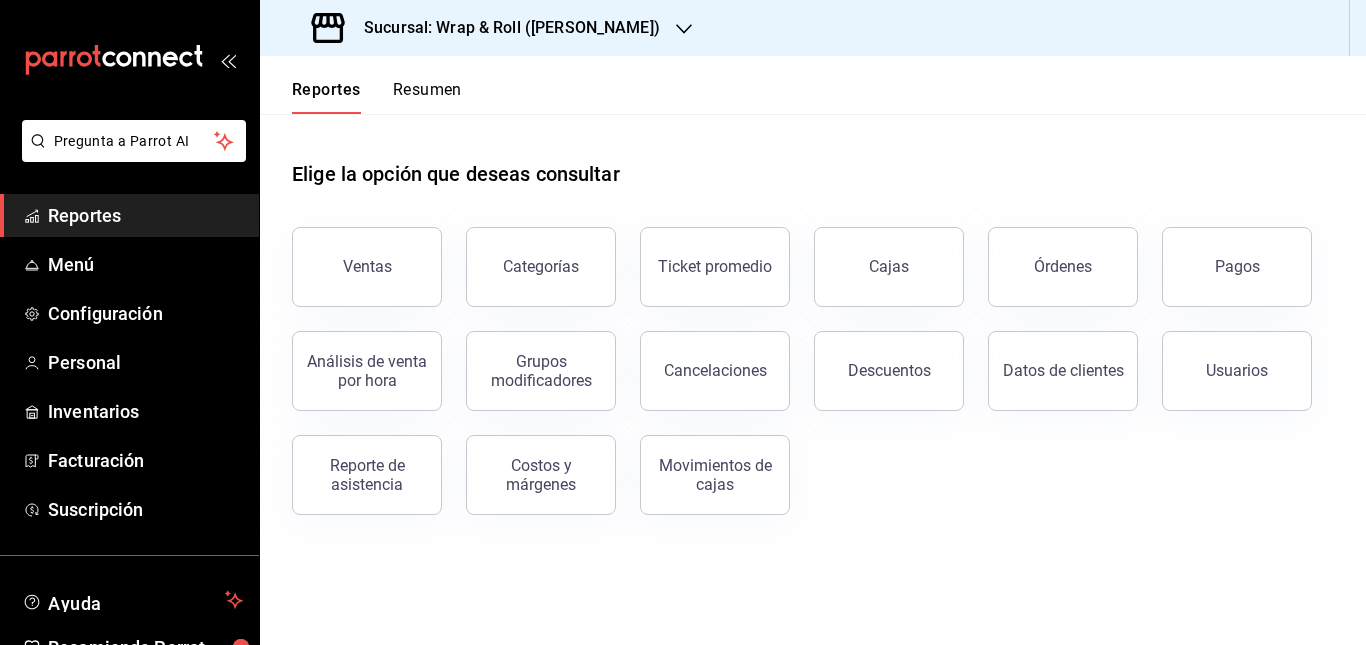 scroll, scrollTop: 0, scrollLeft: 0, axis: both 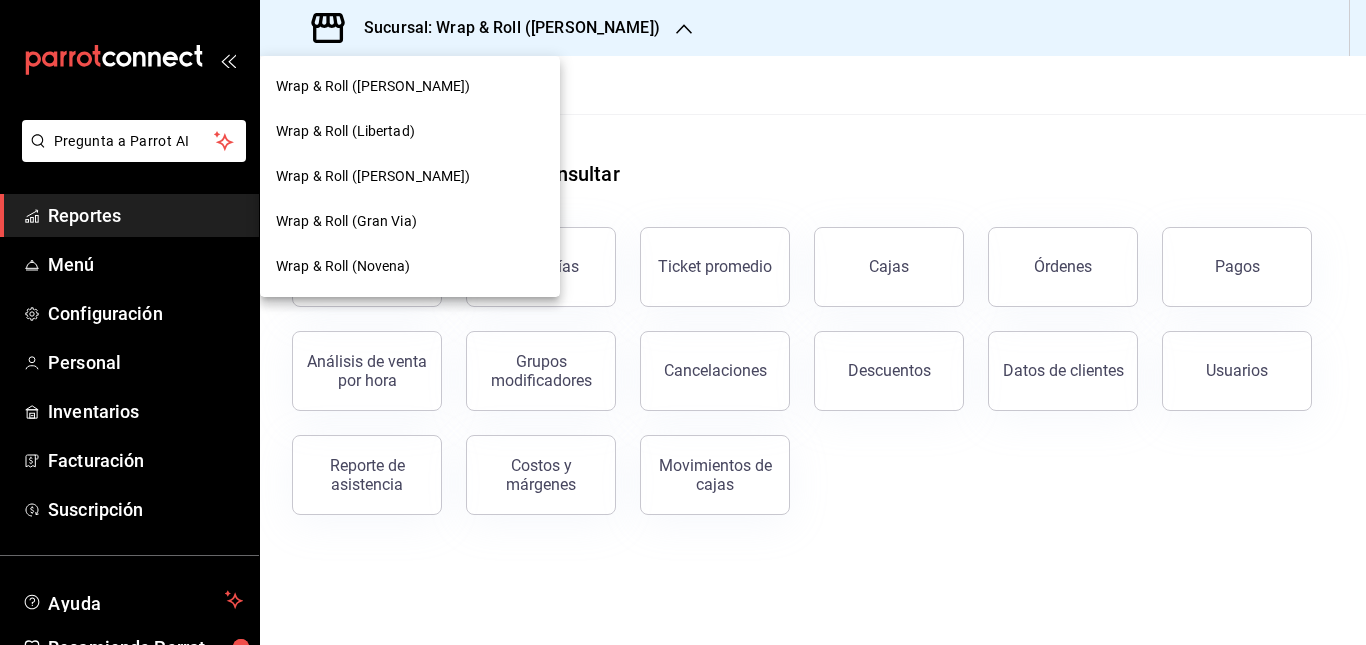 click at bounding box center (683, 322) 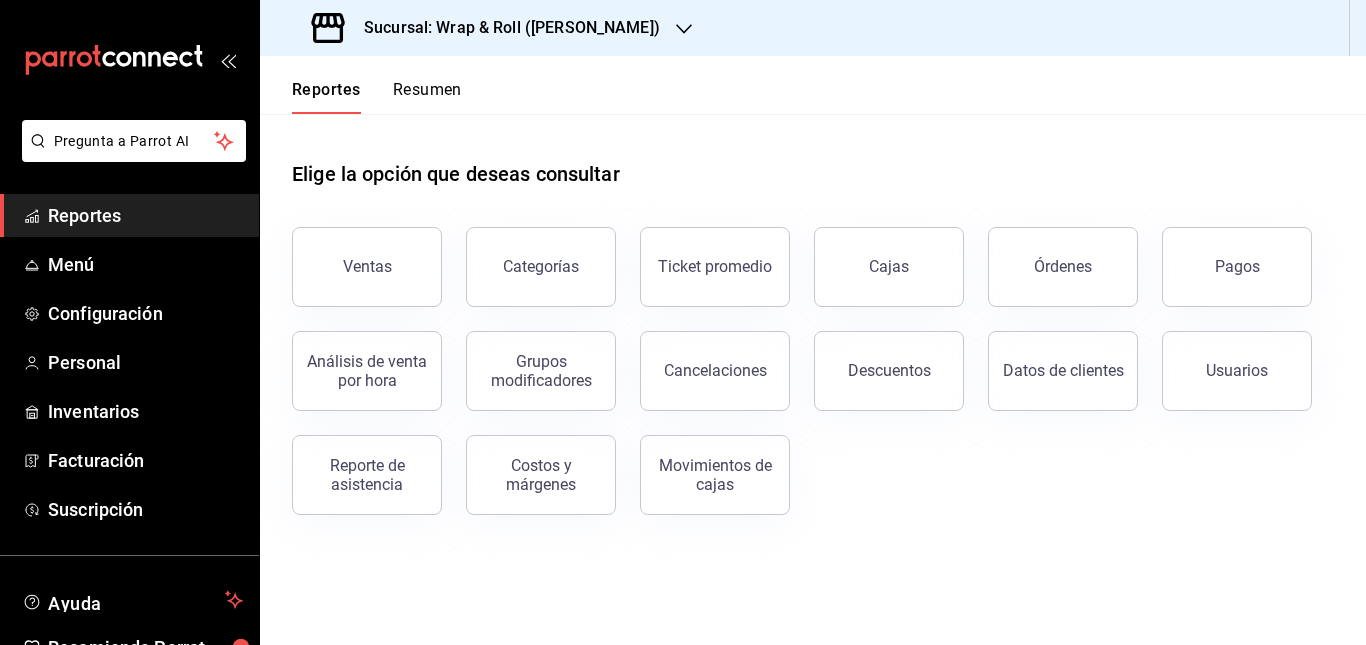 click on "Sucursal: Wrap & Roll ([PERSON_NAME])" at bounding box center [488, 28] 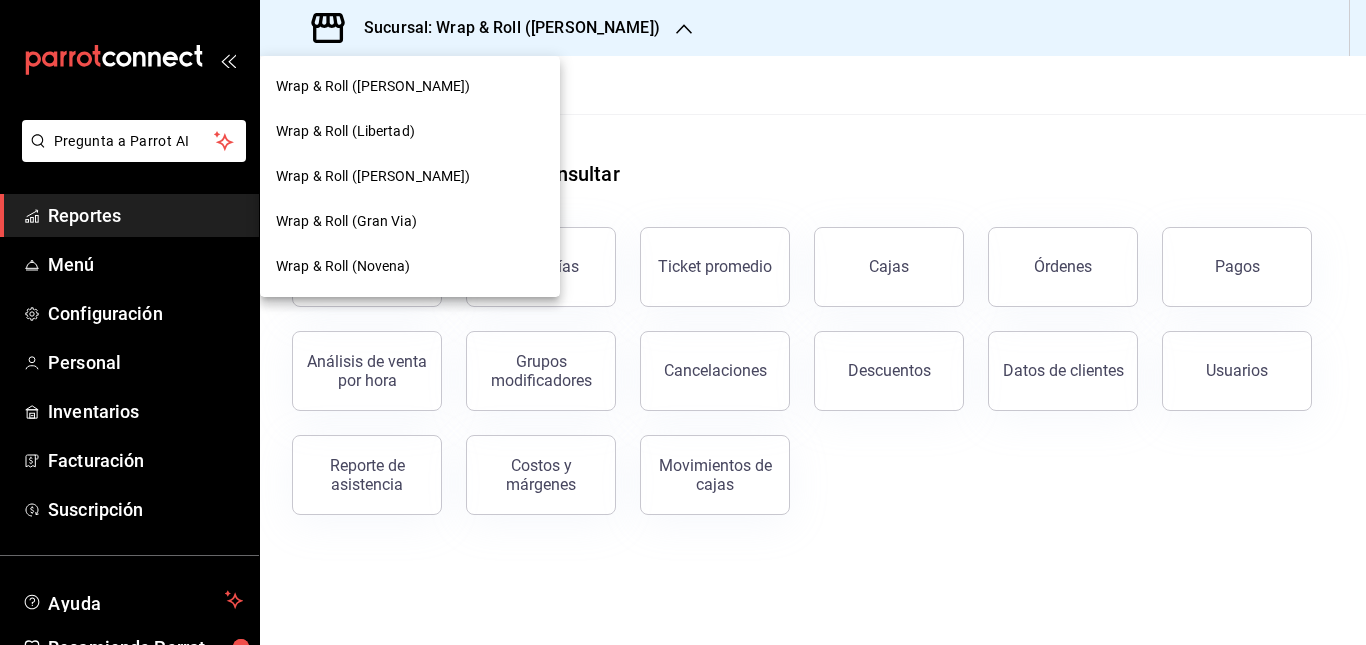 click at bounding box center [683, 322] 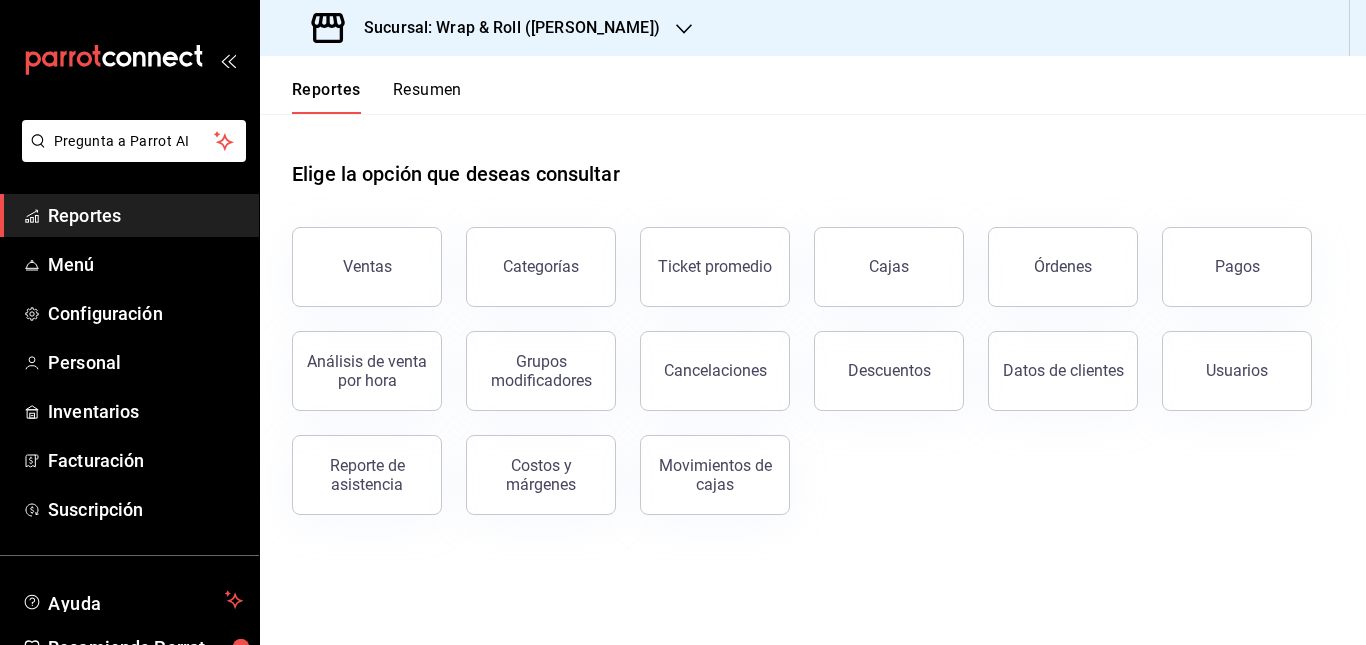 click on "Sucursal: Wrap & Roll ([PERSON_NAME])" at bounding box center [488, 28] 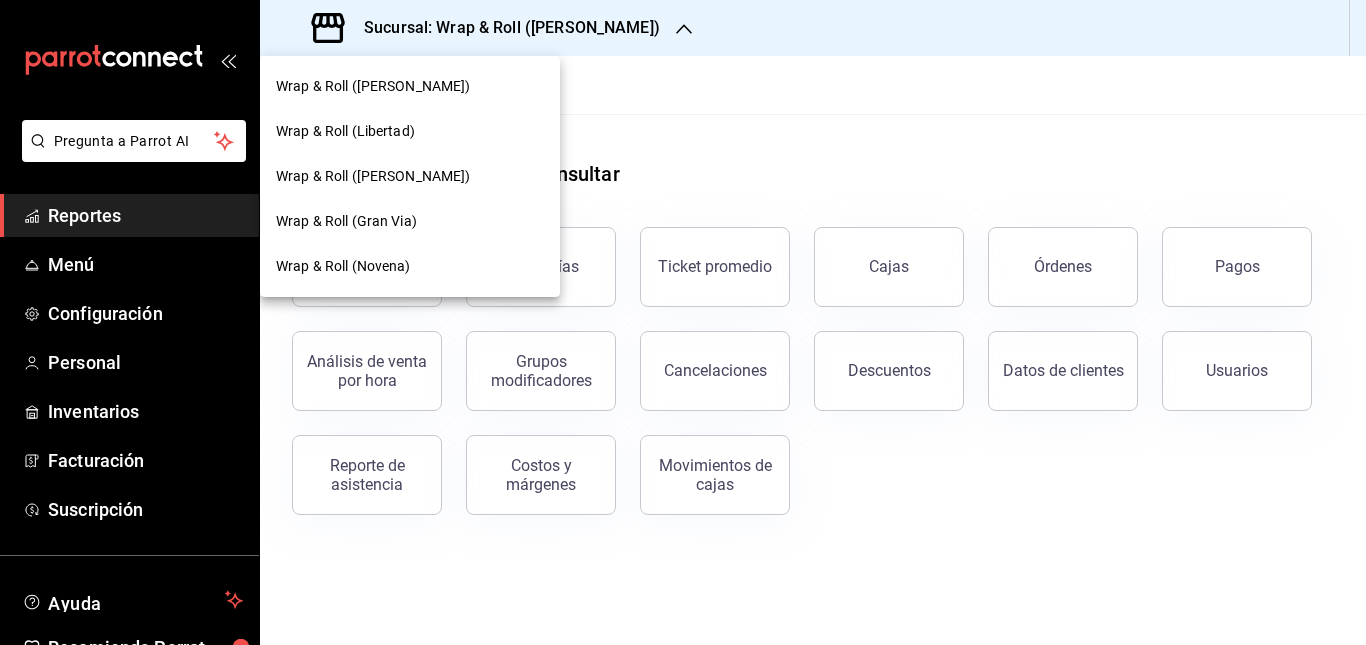 click at bounding box center (683, 322) 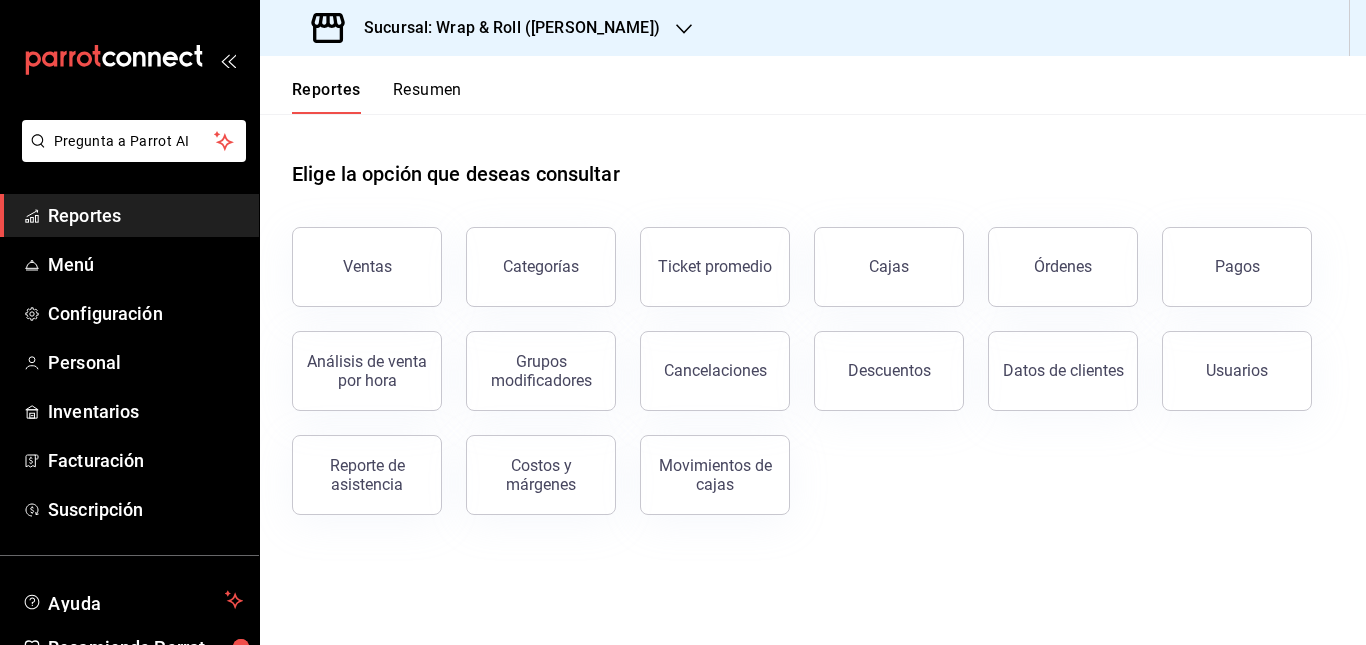 click on "Sucursal: Wrap & Roll ([PERSON_NAME])" at bounding box center (488, 28) 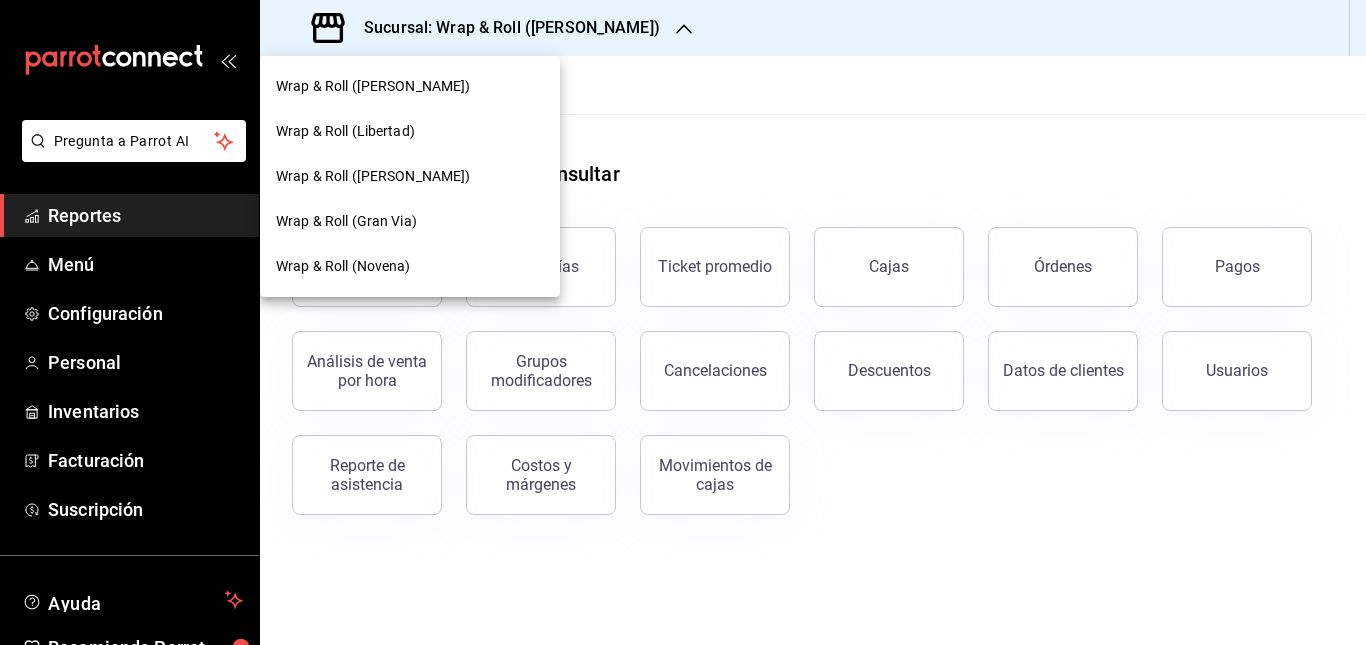 click at bounding box center [683, 322] 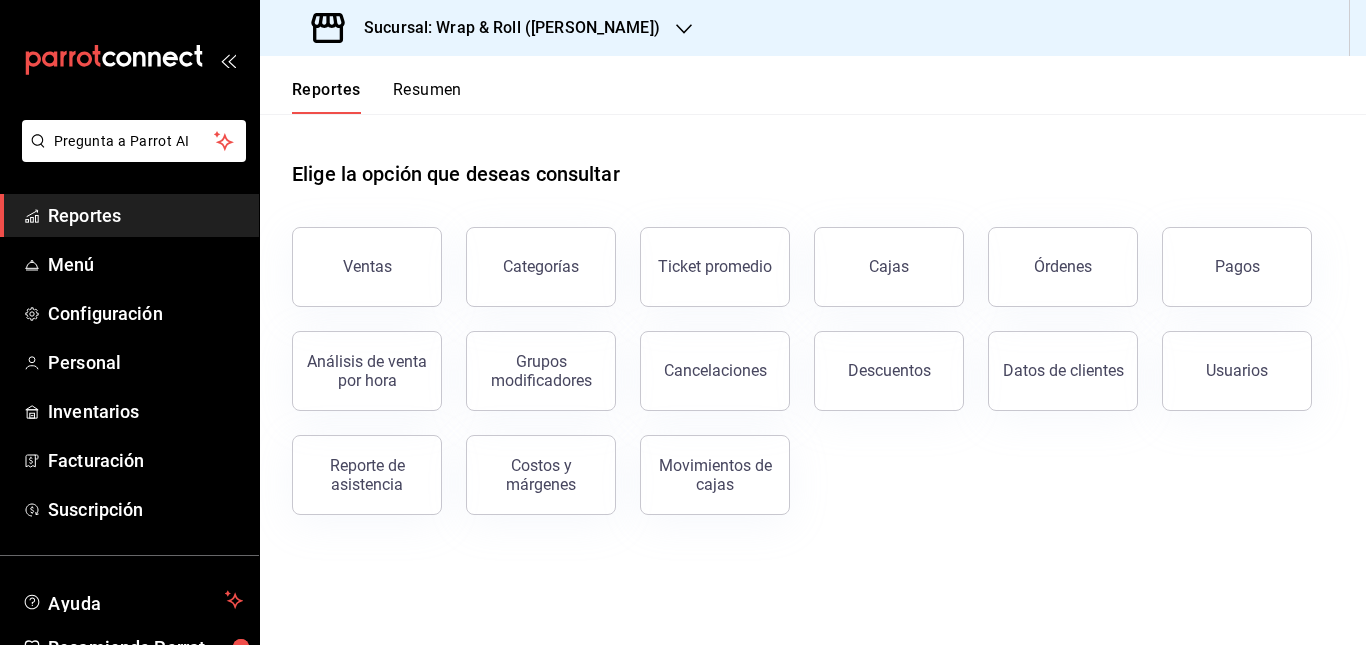 click on "Sucursal: Wrap & Roll ([PERSON_NAME])" at bounding box center [504, 28] 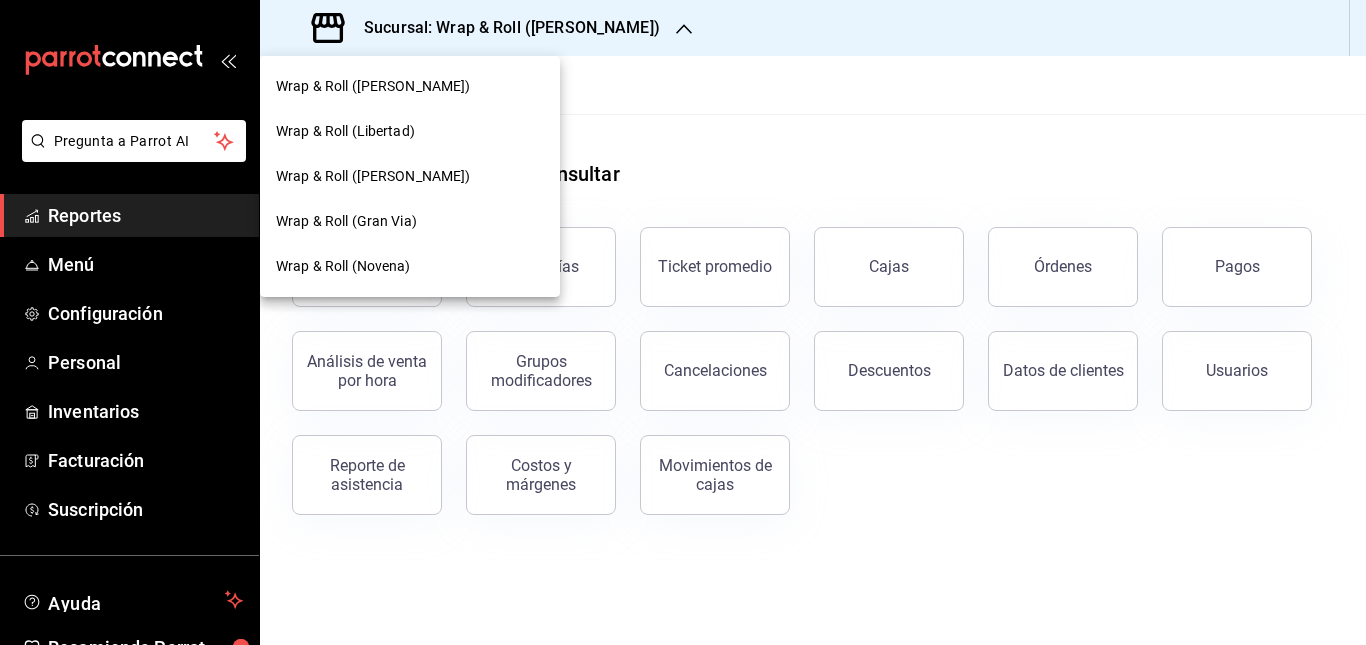 click on "Wrap & Roll (Gran Via)" at bounding box center [410, 221] 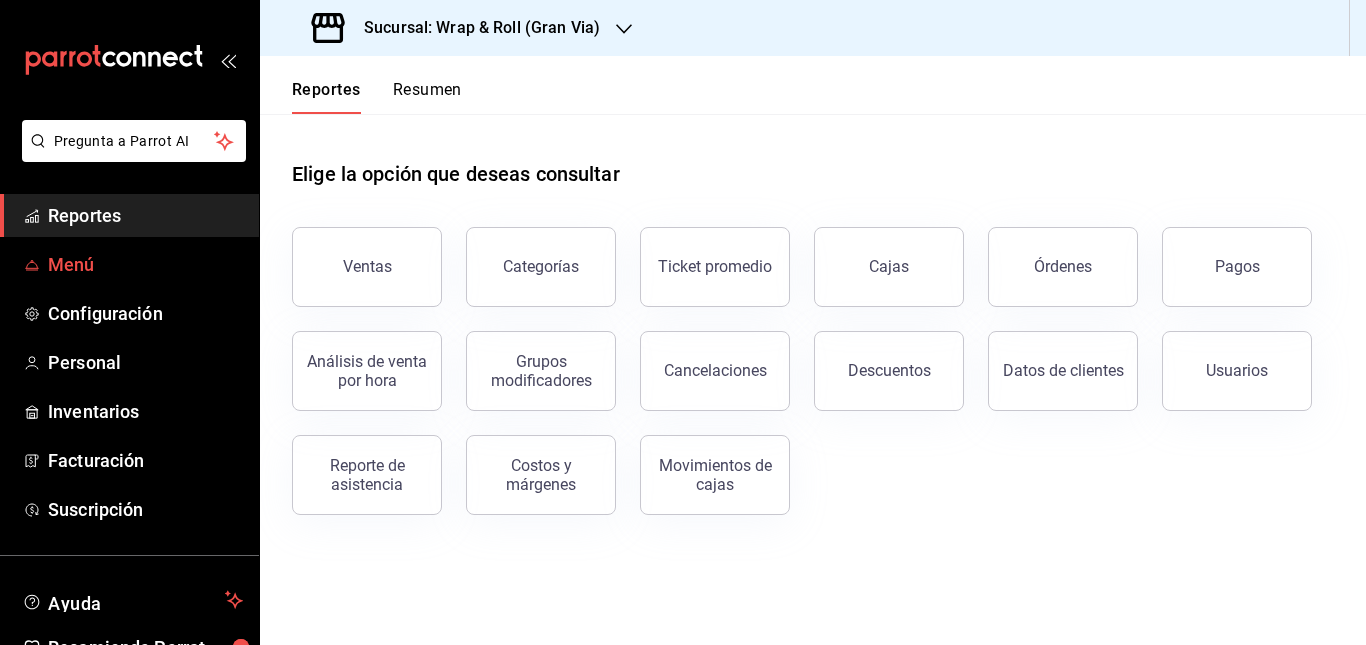 click on "Menú" at bounding box center (145, 264) 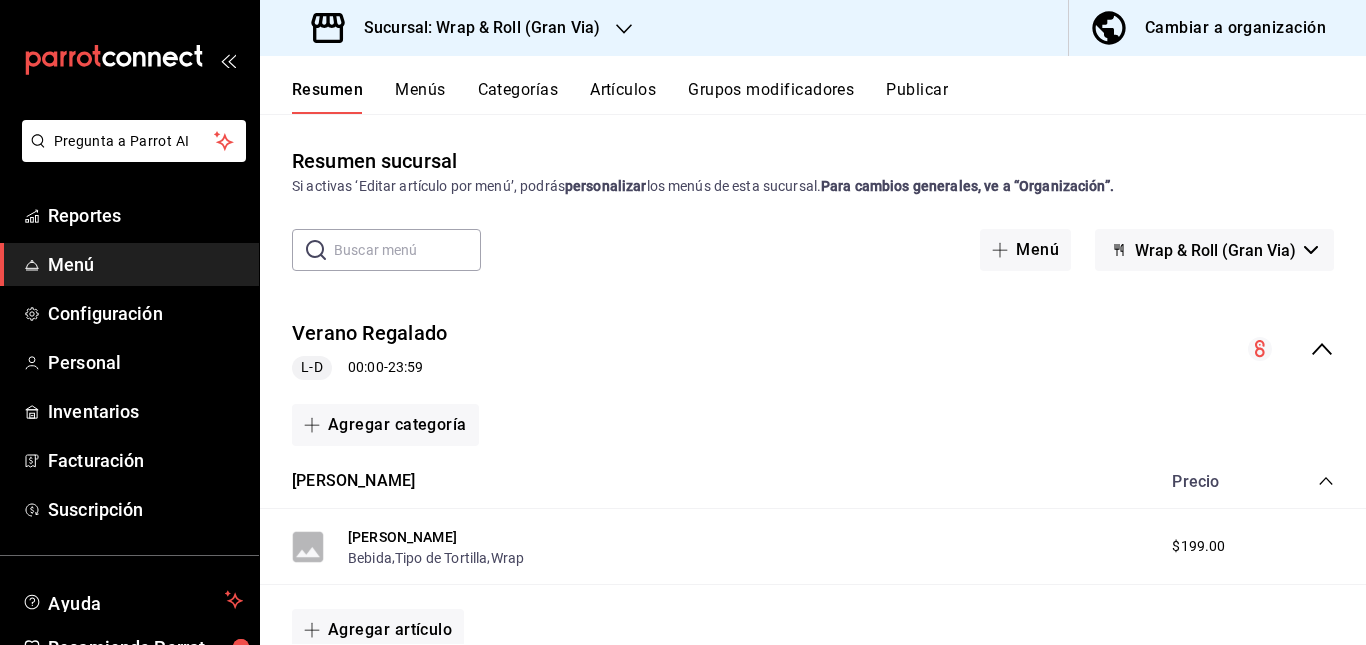 click on "Verano Regalado L-D 00:00  -  23:59" at bounding box center [813, 349] 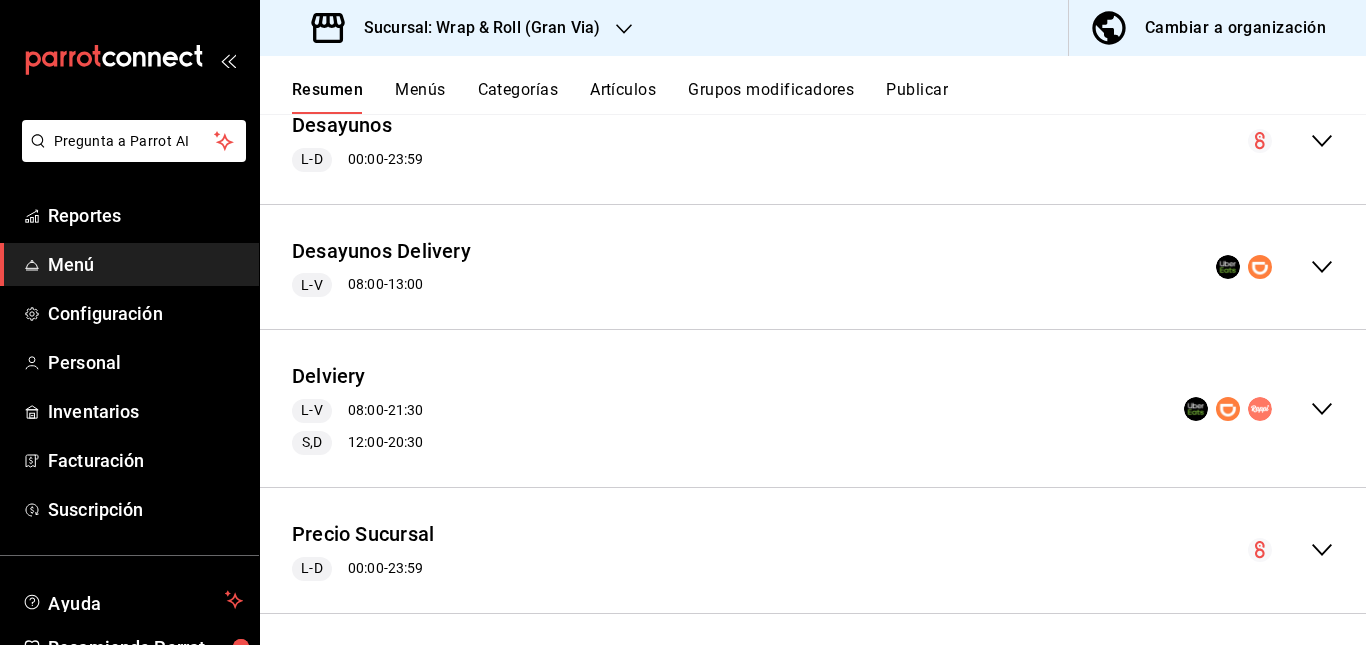 scroll, scrollTop: 469, scrollLeft: 0, axis: vertical 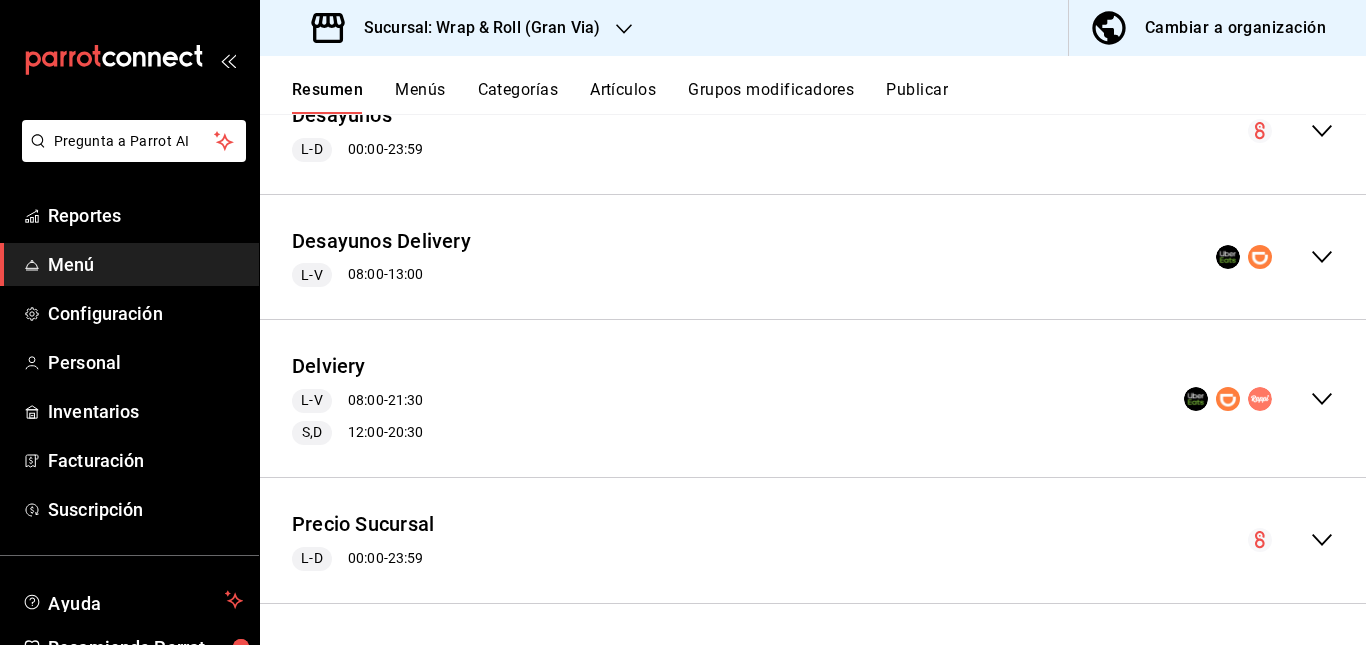click on "Delviery L-V 08:00  -  21:30 S,D 12:00  -  20:30" at bounding box center [813, 398] 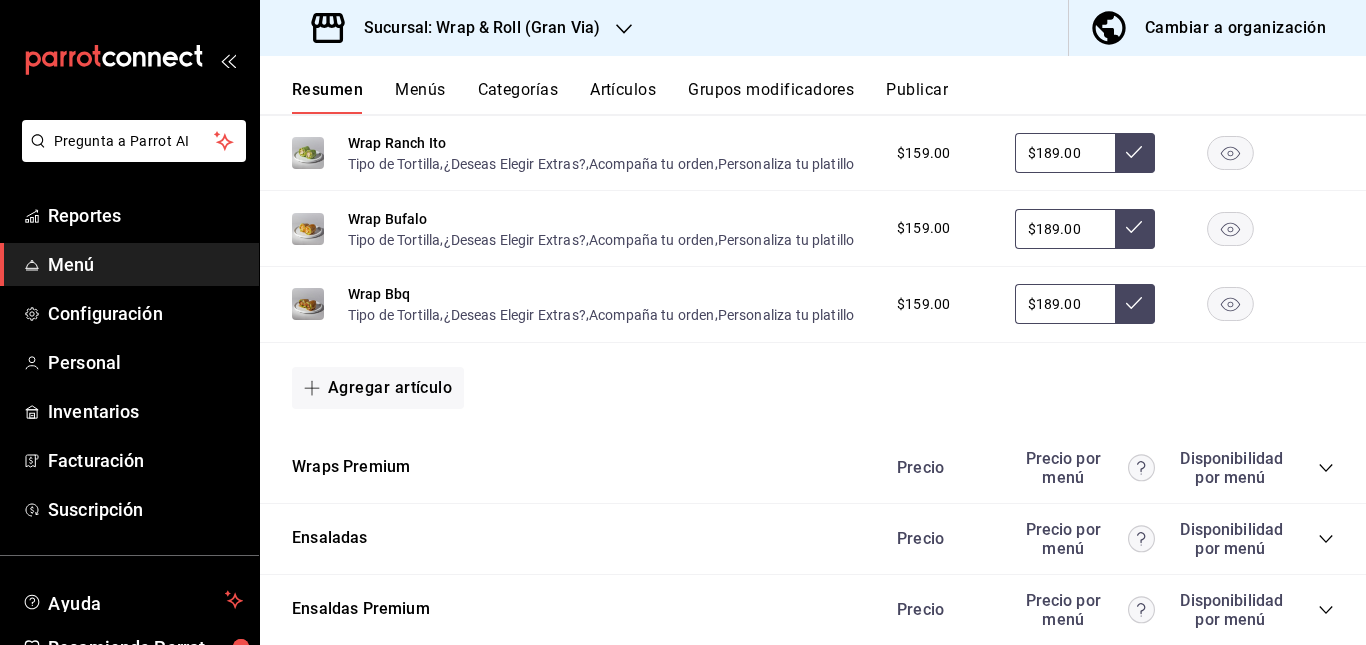 scroll, scrollTop: 1711, scrollLeft: 0, axis: vertical 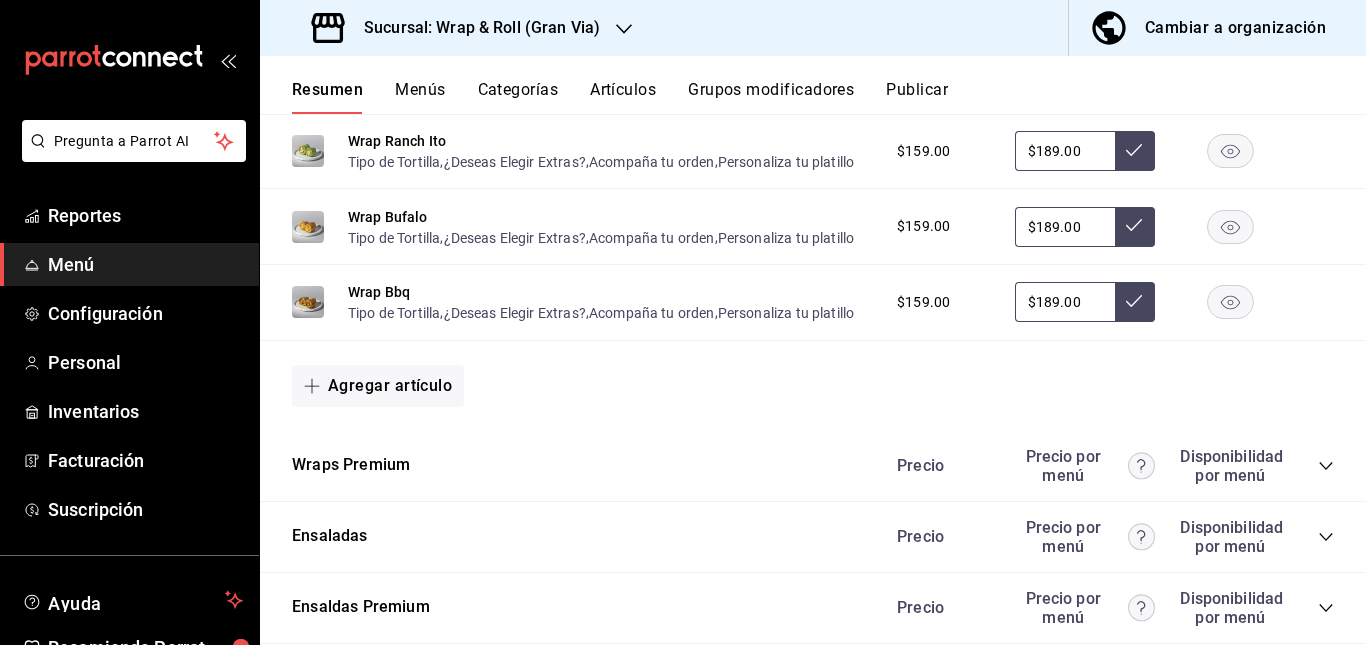 click 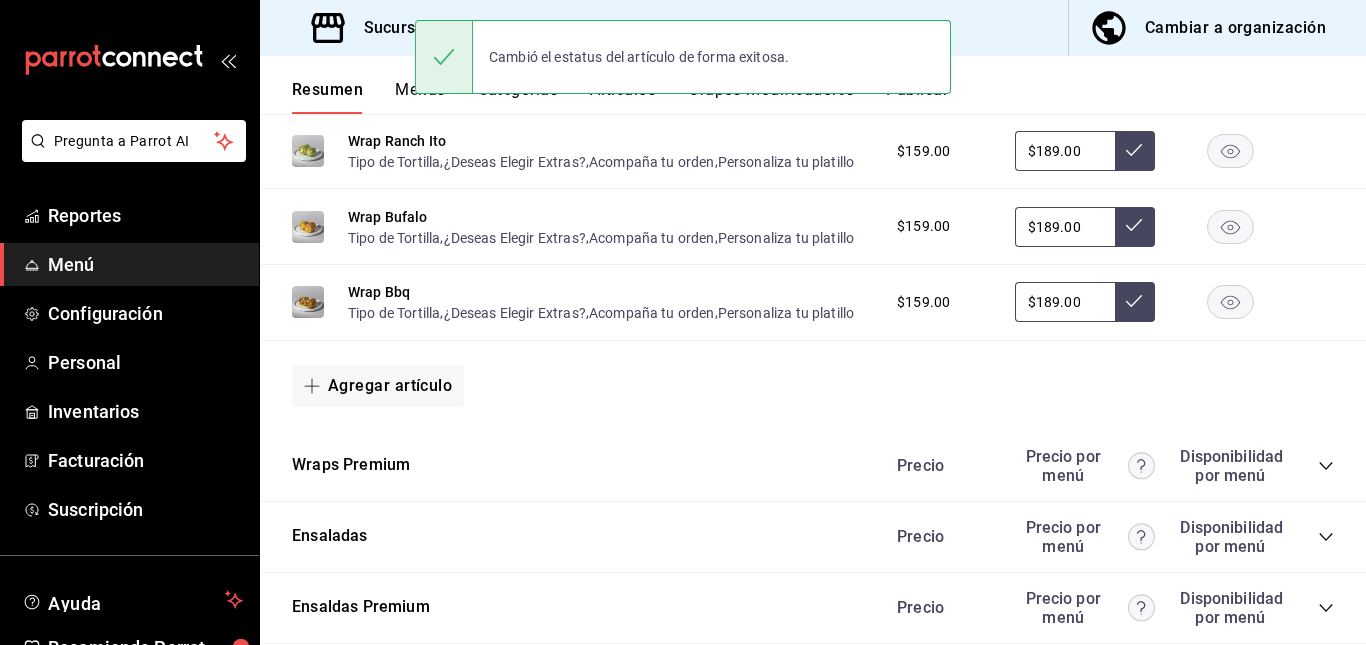 click 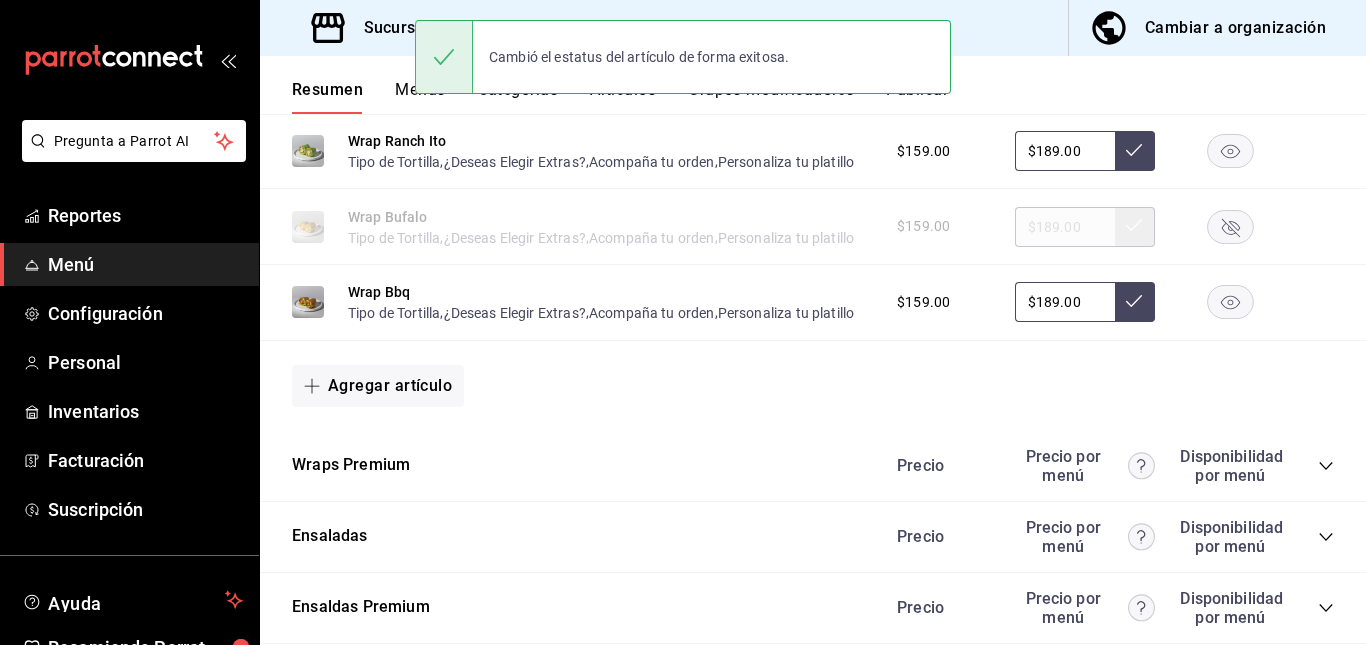 click 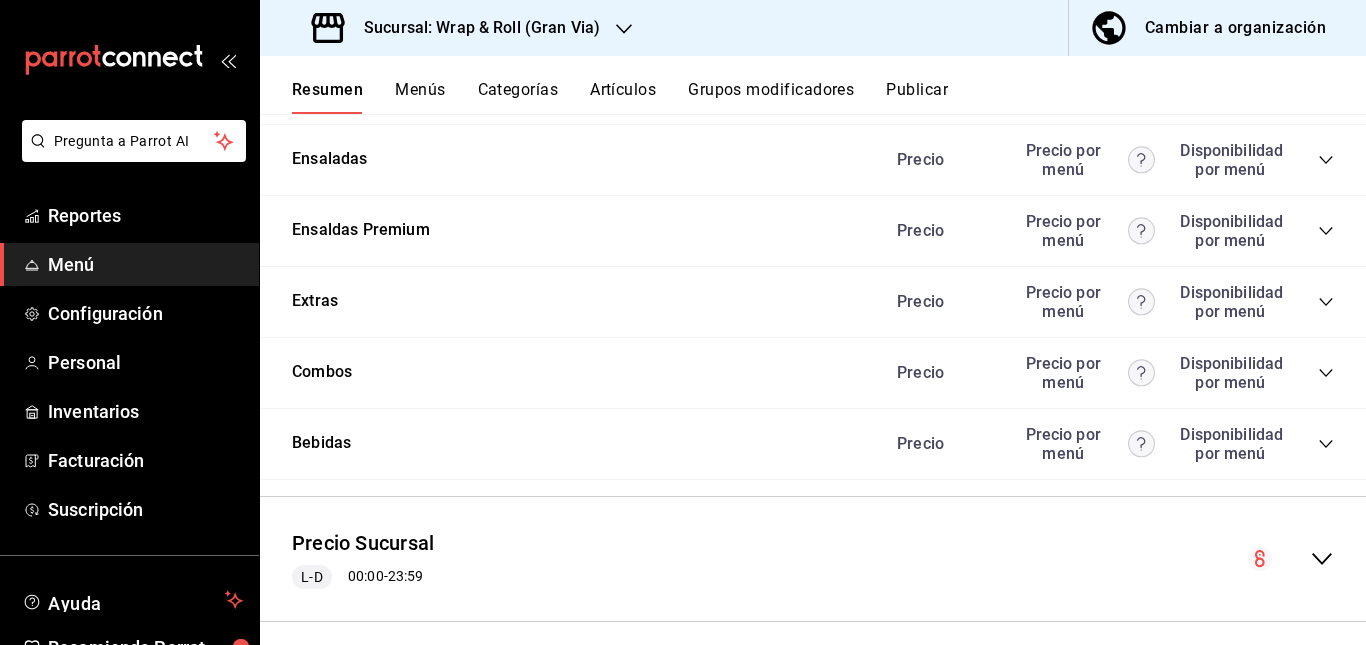 scroll, scrollTop: 2089, scrollLeft: 0, axis: vertical 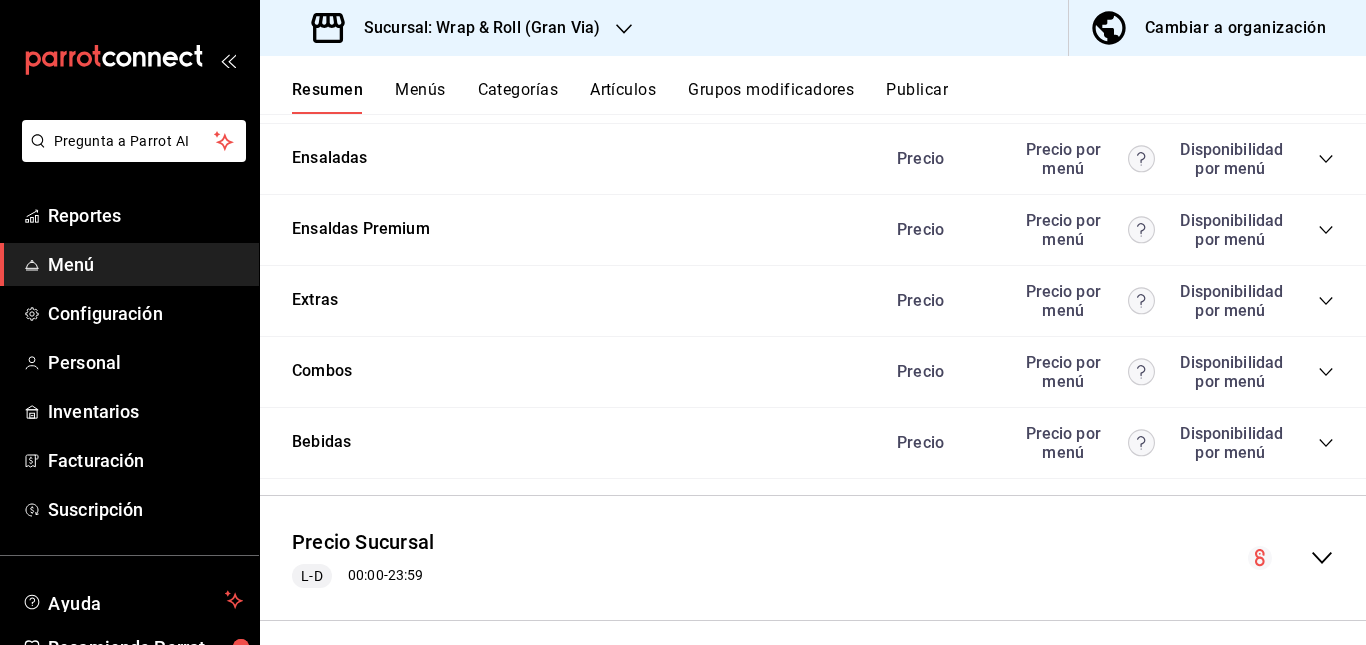 click 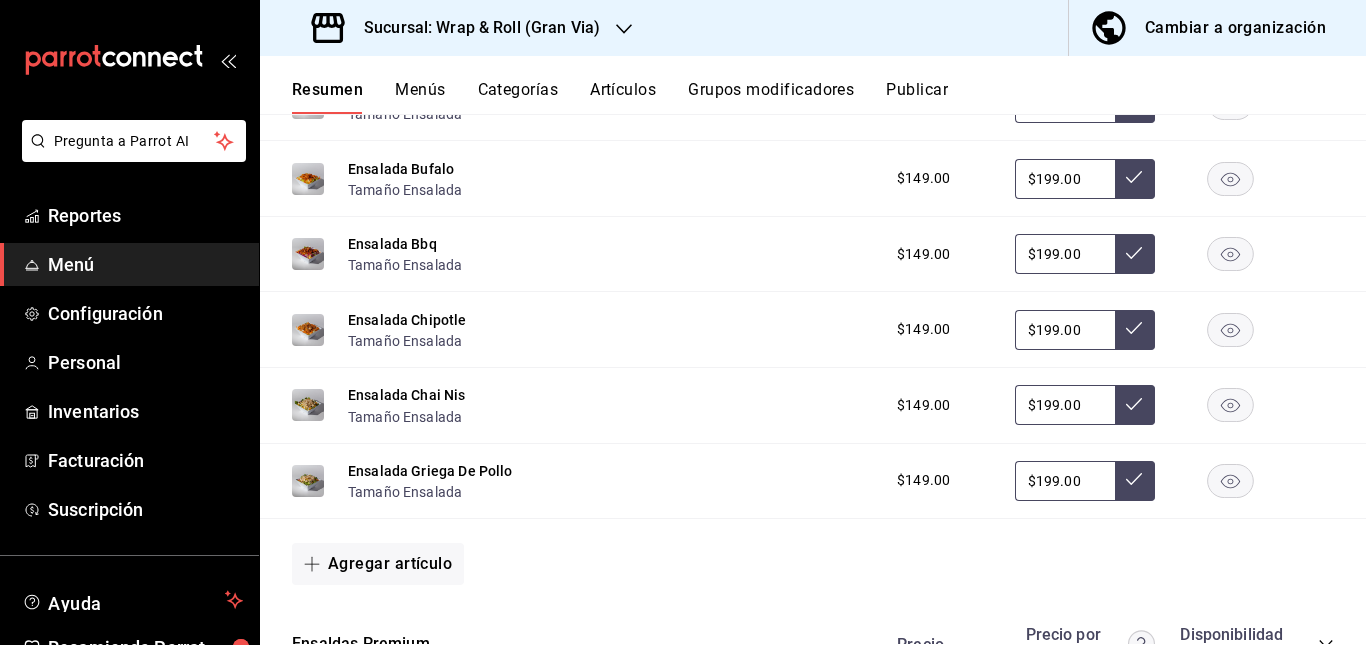 scroll, scrollTop: 2370, scrollLeft: 0, axis: vertical 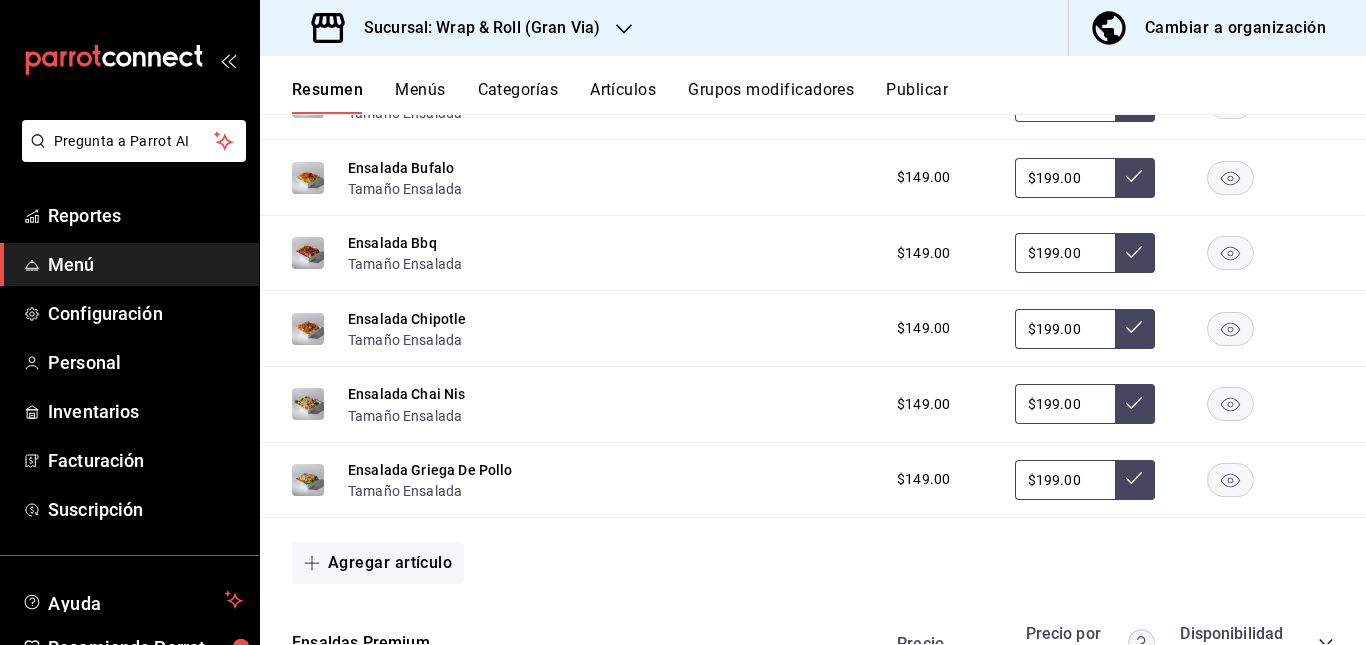 click 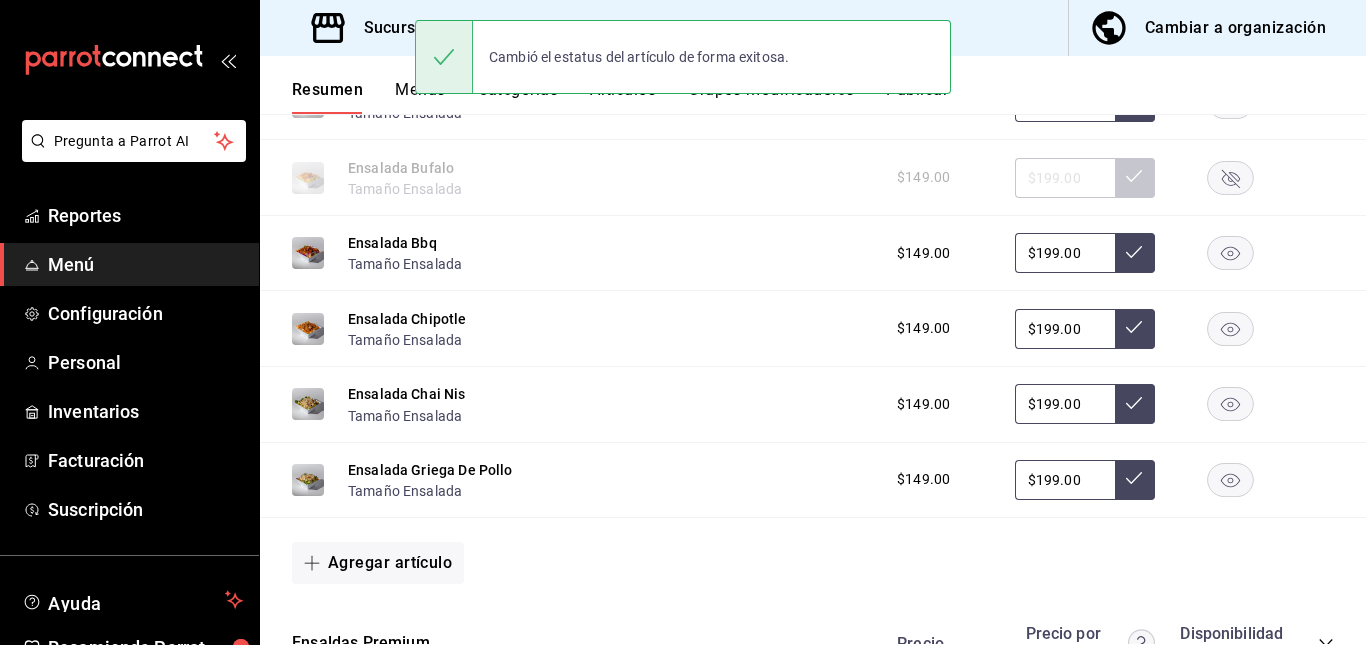 click 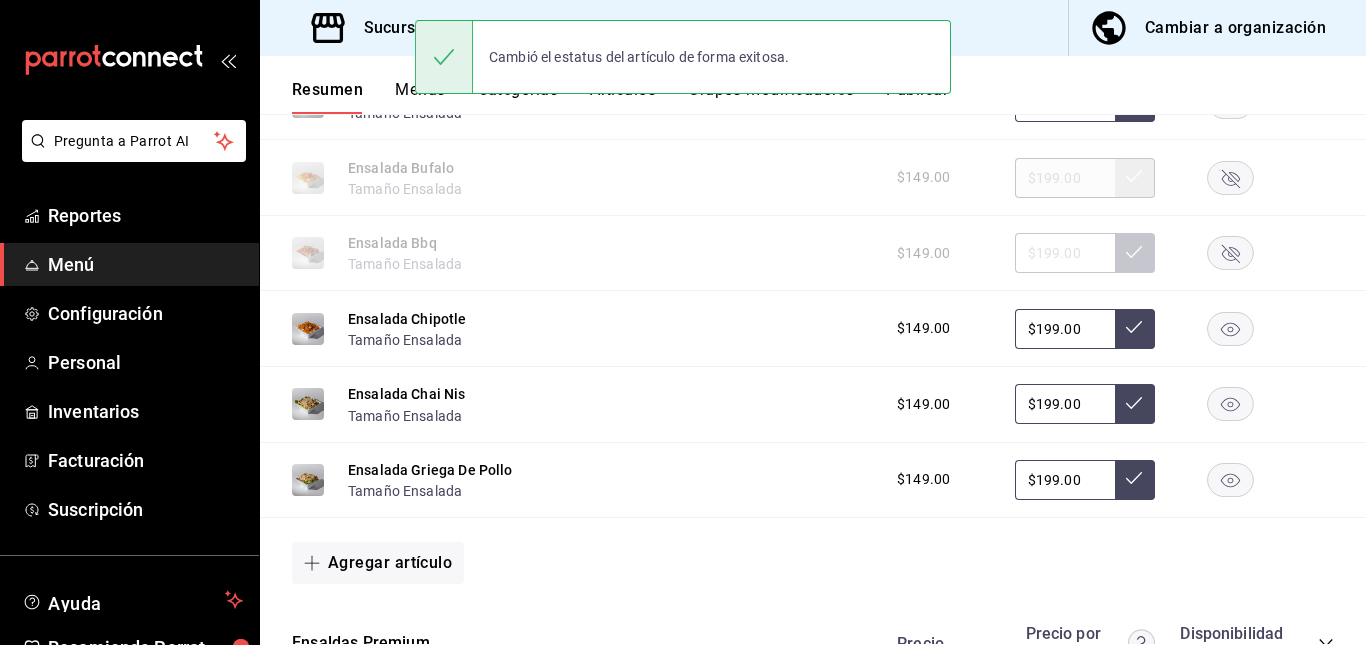 click 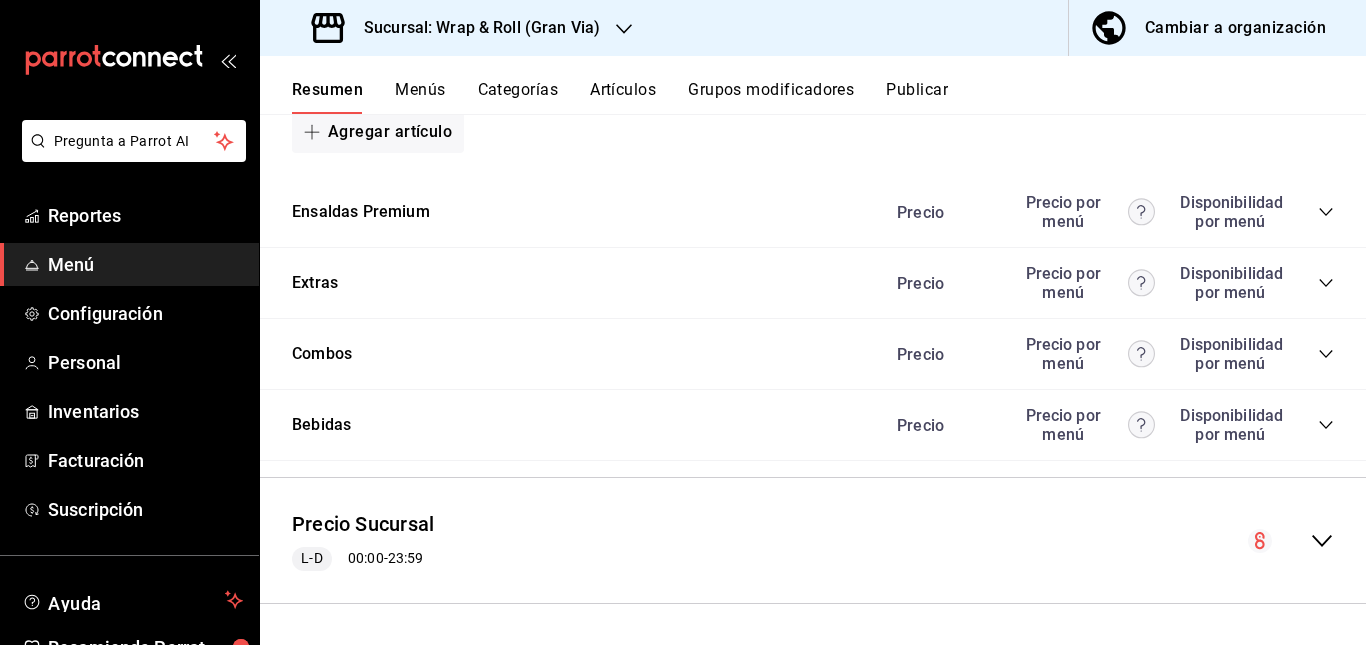 scroll, scrollTop: 2933, scrollLeft: 0, axis: vertical 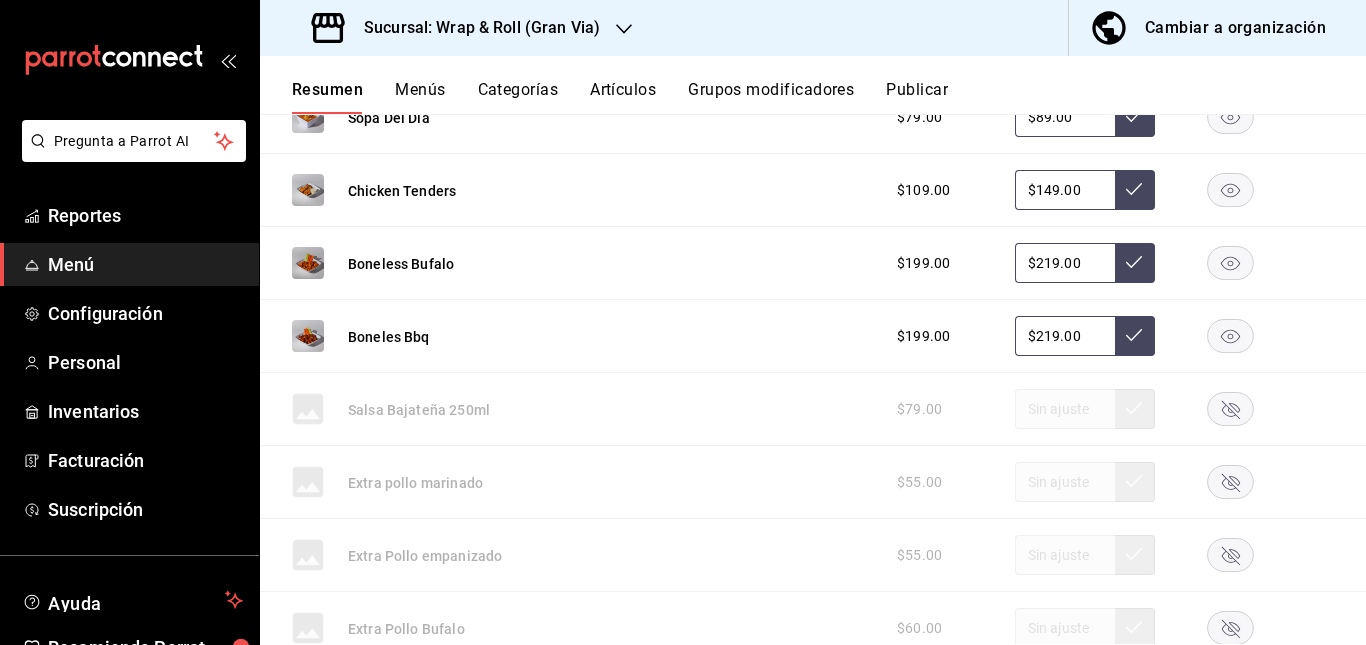 click 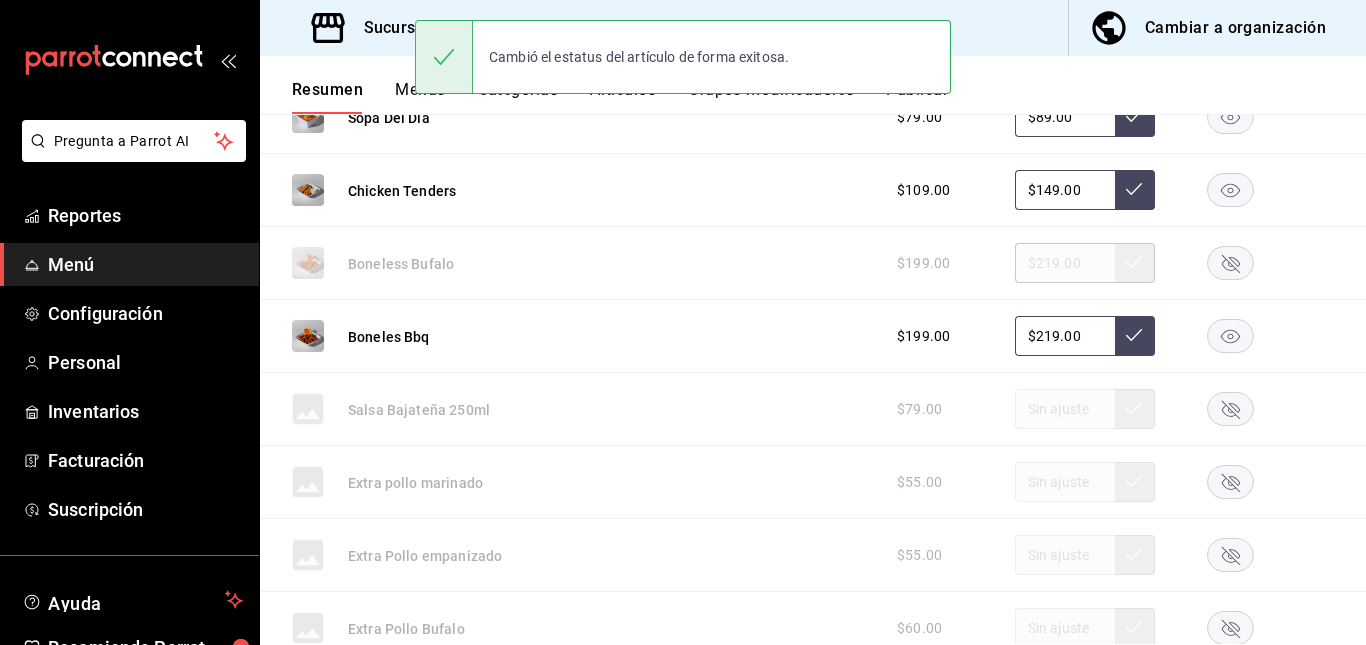 click 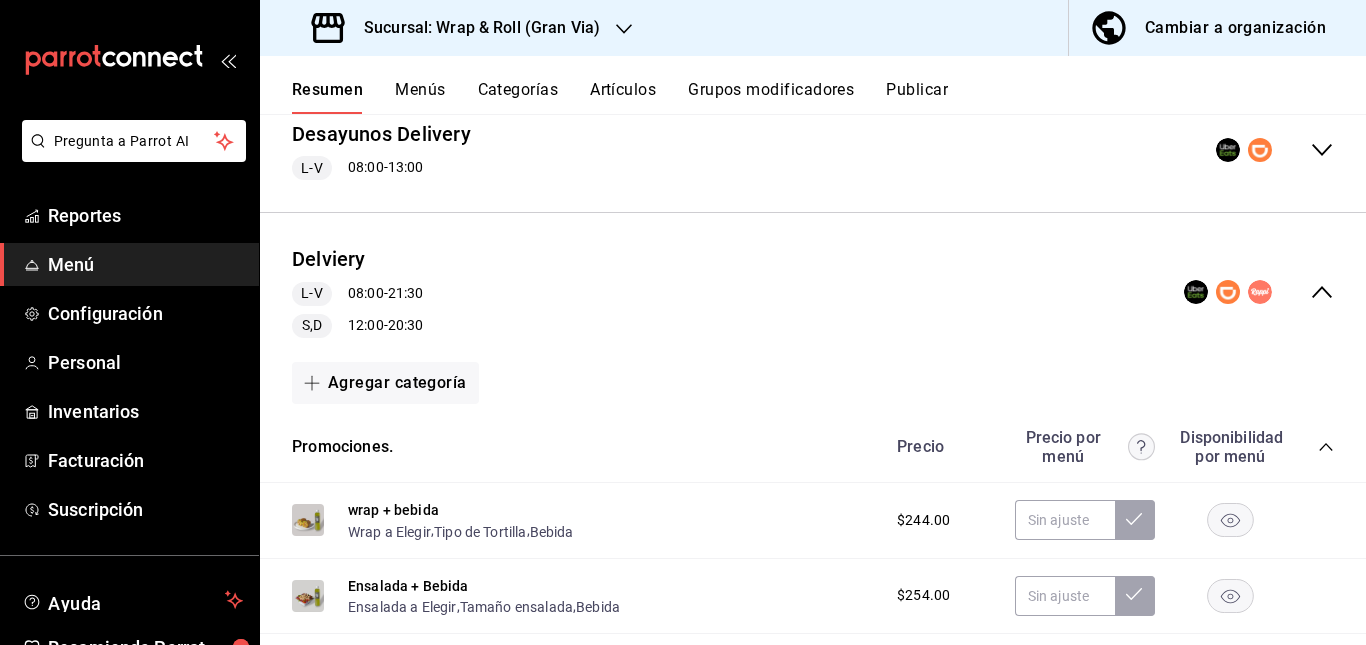 scroll, scrollTop: 572, scrollLeft: 0, axis: vertical 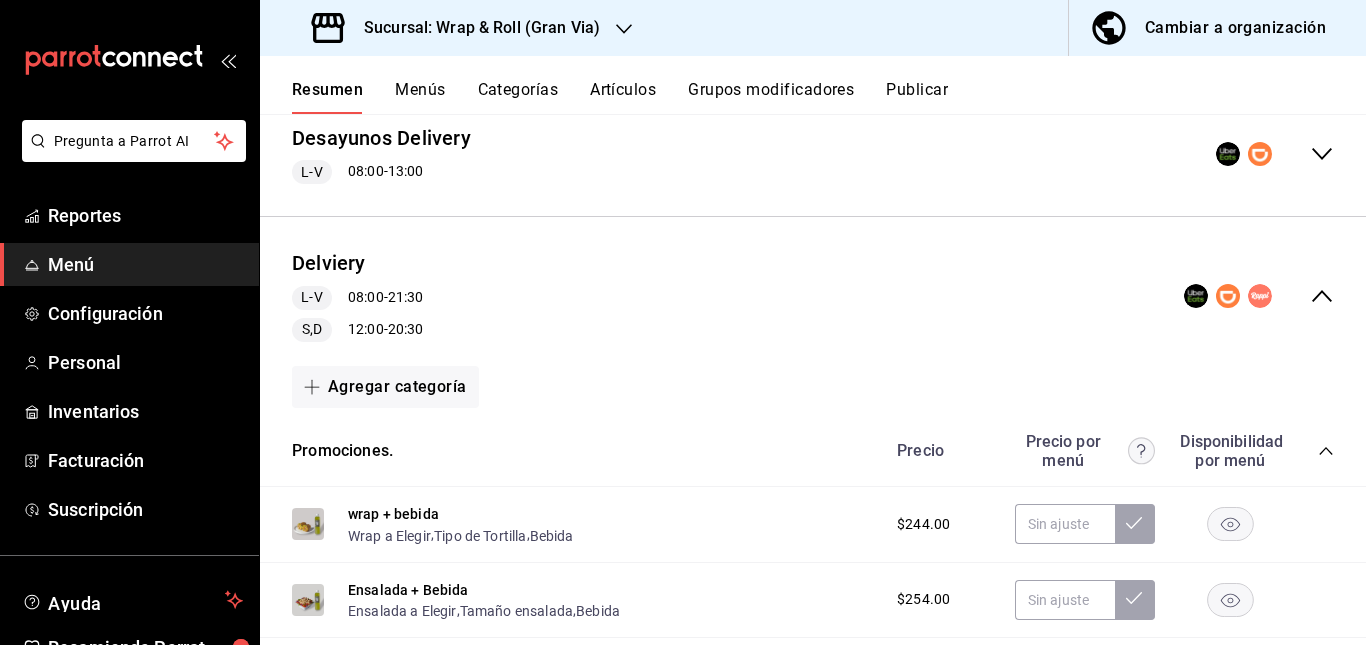 click on "Artículos" at bounding box center (623, 97) 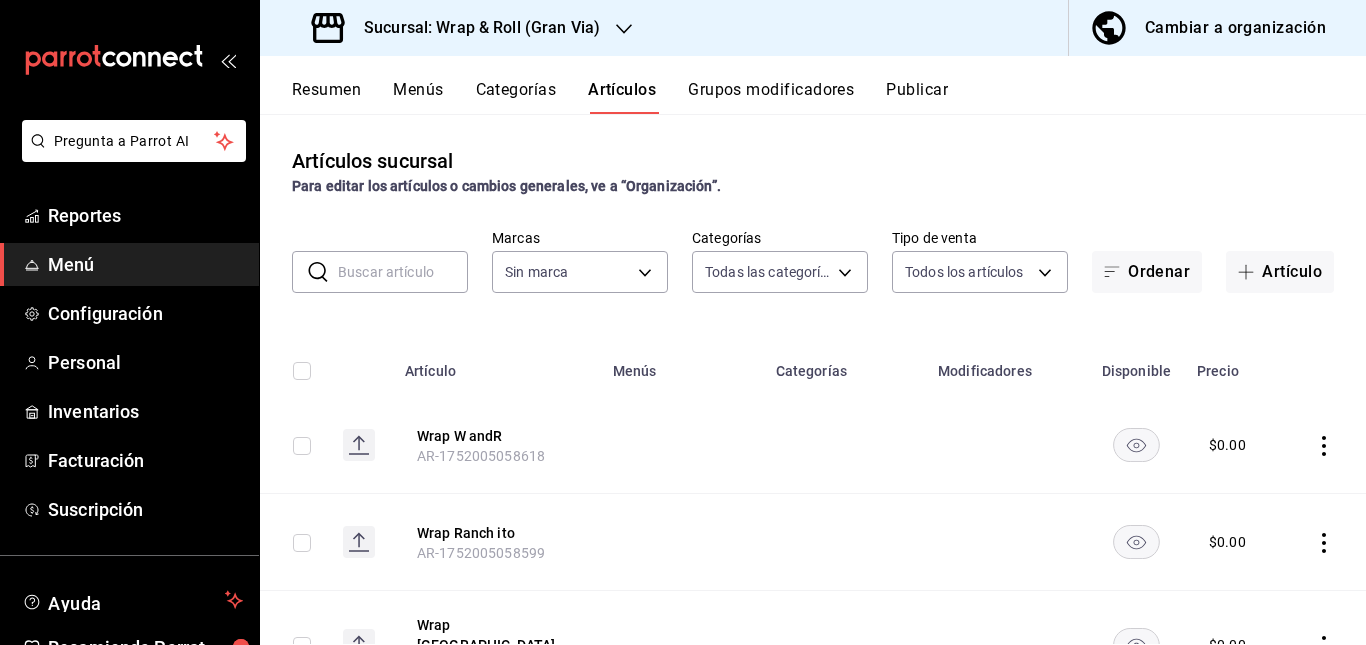 type on "781a389b-cc98-4a88-952c-717bf7d10335,4e032624-1709-4541-9167-c9eae0ea9c79,8f61f7fd-2d53-437f-b95b-3385e7ff48c5,e34de4dc-5366-433f-83b9-af4a8f6be2ff,25f49f64-46b6-4d59-9214-5542519a5e40,0e0fdec3-d802-4b1d-bf21-32a1cba0465b,05673cf6-7c60-498b-94ab-49c543f2ae99,1b3cd553-504c-49b3-a482-405d8141d644,610bbebd-5770-4bff-962b-06150dd2c6bb,df180518-8dc0-4648-a854-ac37d10c340a,4d3a9e9f-1d8b-49ea-a6be-e2543b1ac37e,313204e8-f157-4796-96d2-c7c96b65142d,13a803b4-c6bb-4a39-a454-1f976fbd6e13,de5621ef-ac6e-4bbe-b87a-3ebbaa318098,2082d0ec-237c-437c-af0e-e35c2a0b7ff8,1bac3022-913f-46ec-a731-c087cbaaad1b" 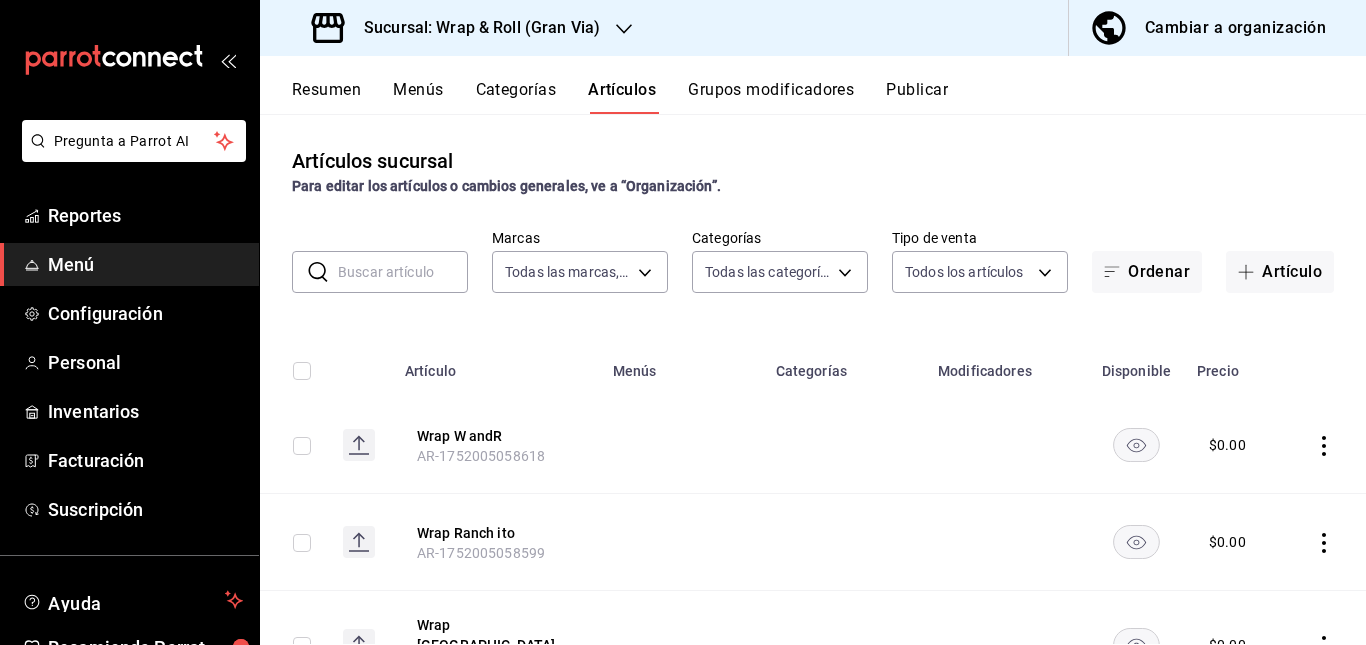 click at bounding box center (403, 272) 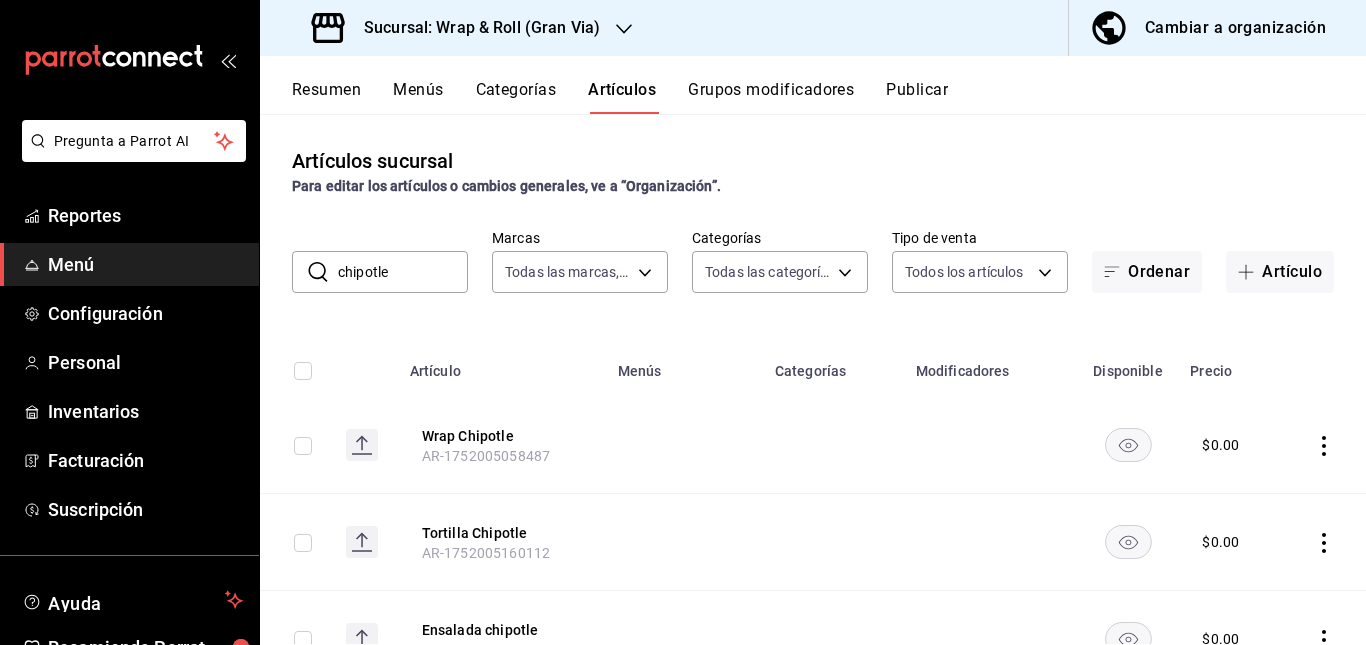 click at bounding box center (684, 445) 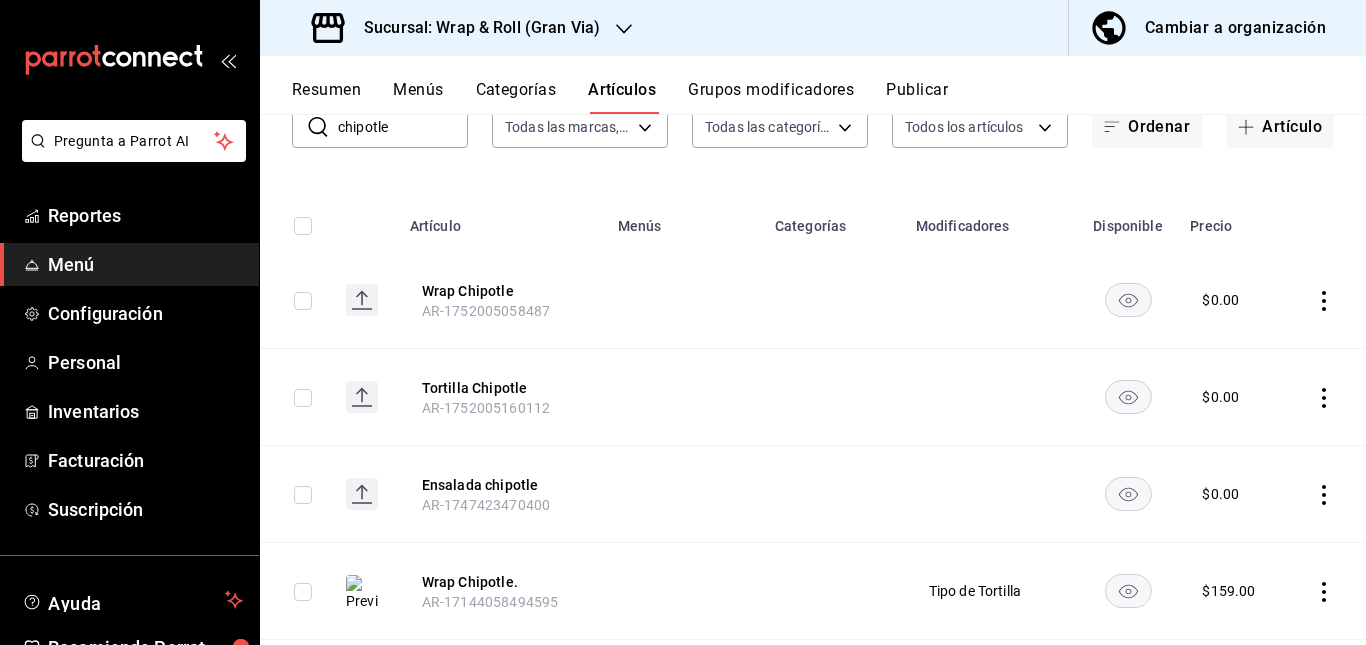 scroll, scrollTop: 233, scrollLeft: 0, axis: vertical 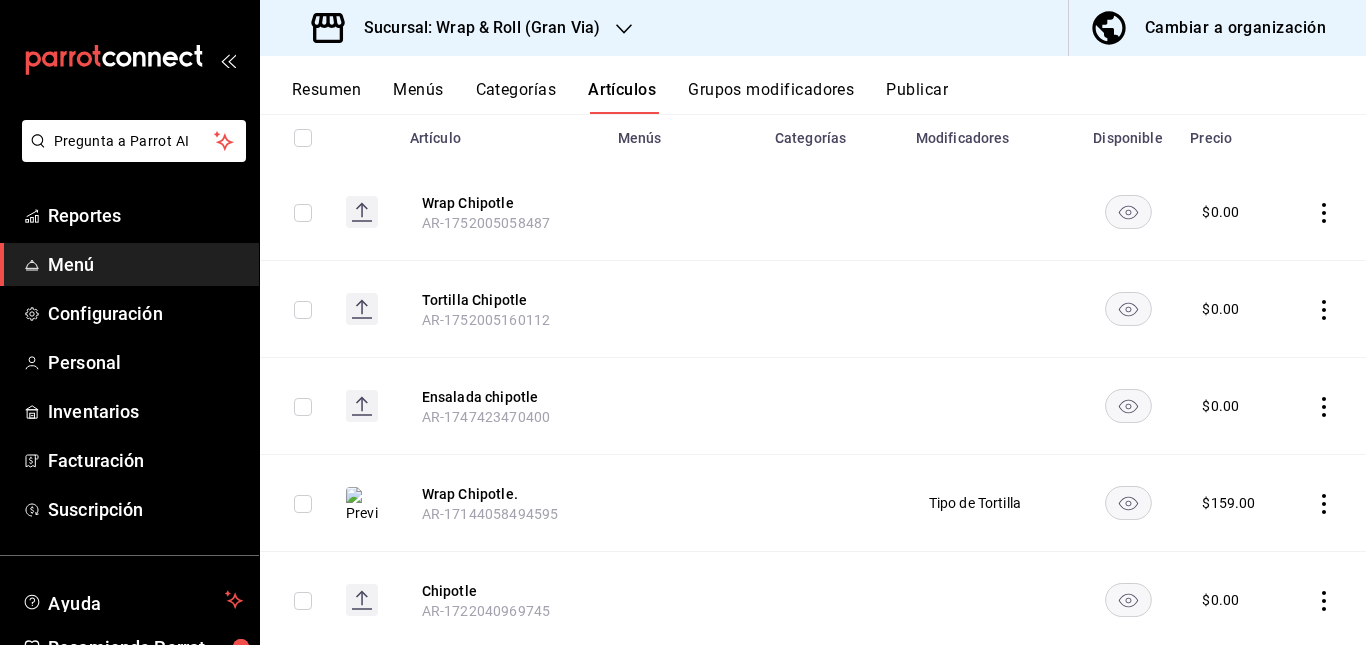 click 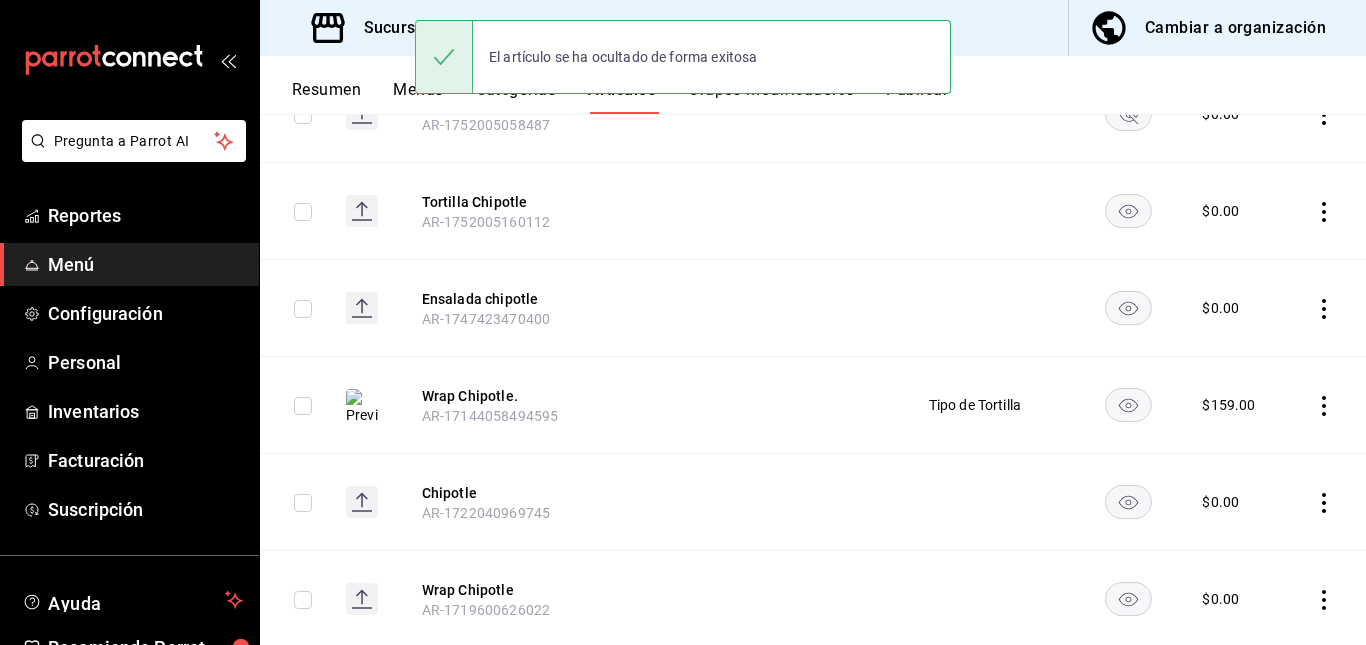 scroll, scrollTop: 339, scrollLeft: 0, axis: vertical 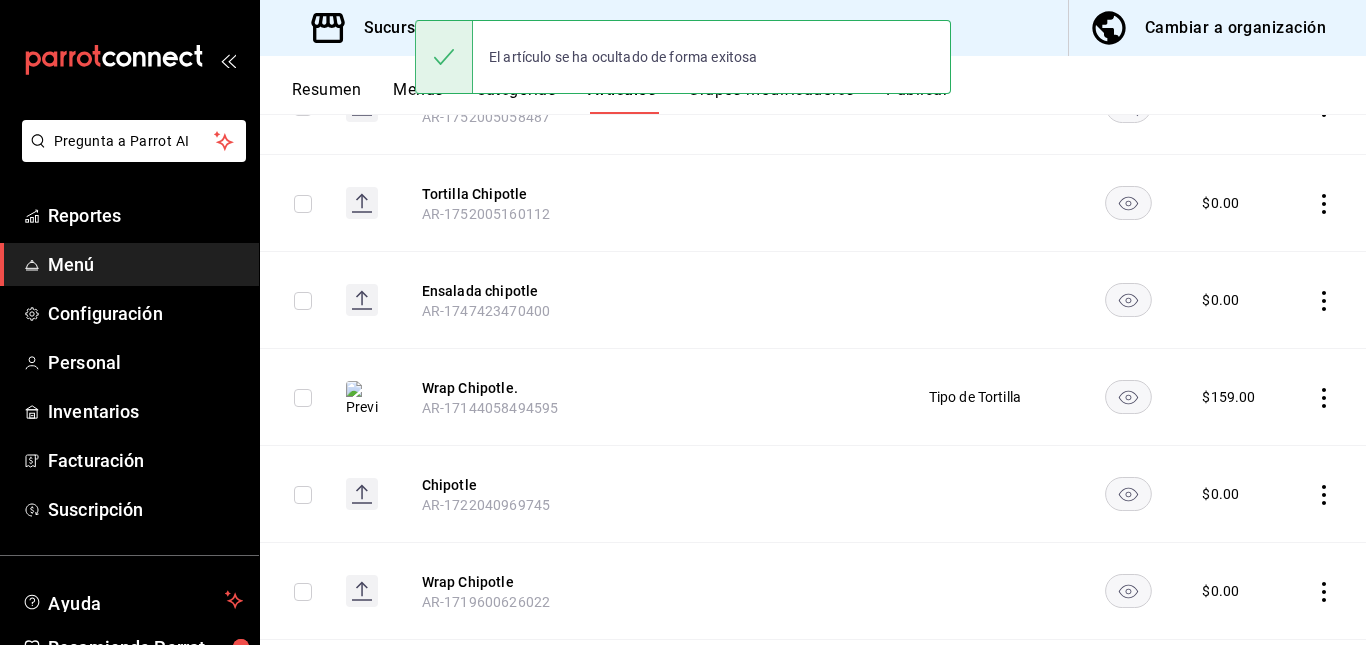 click 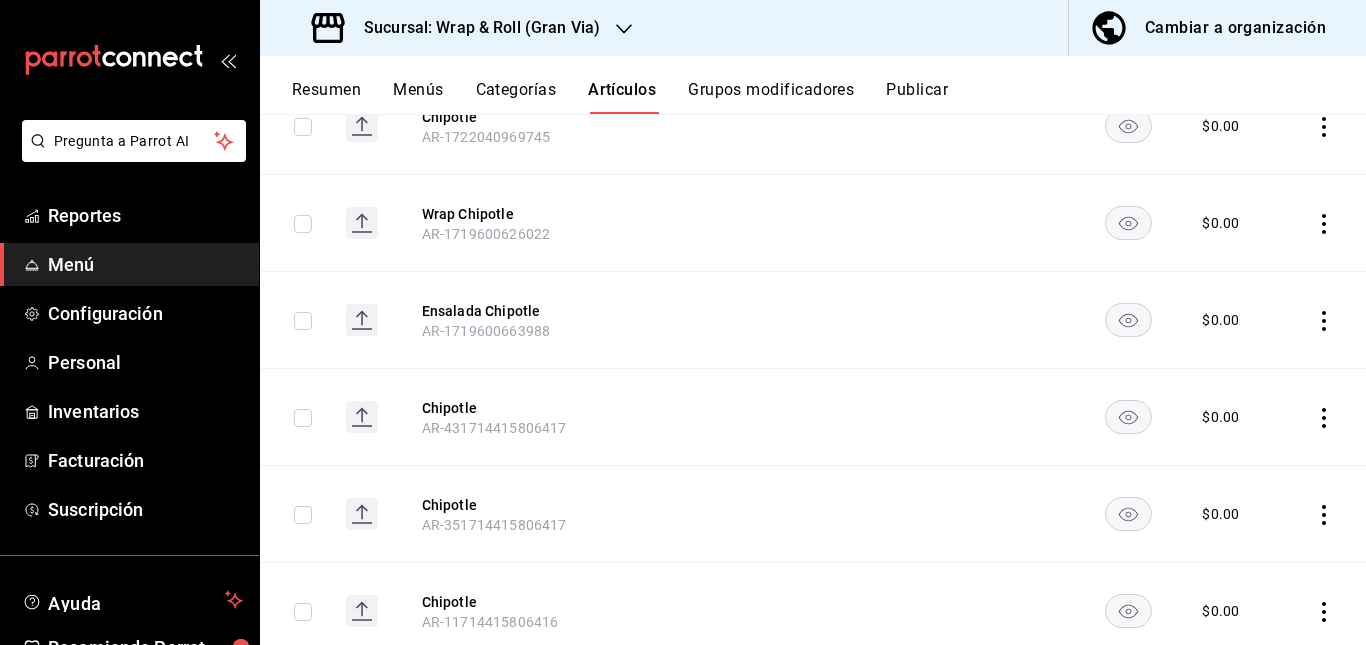 scroll, scrollTop: 714, scrollLeft: 0, axis: vertical 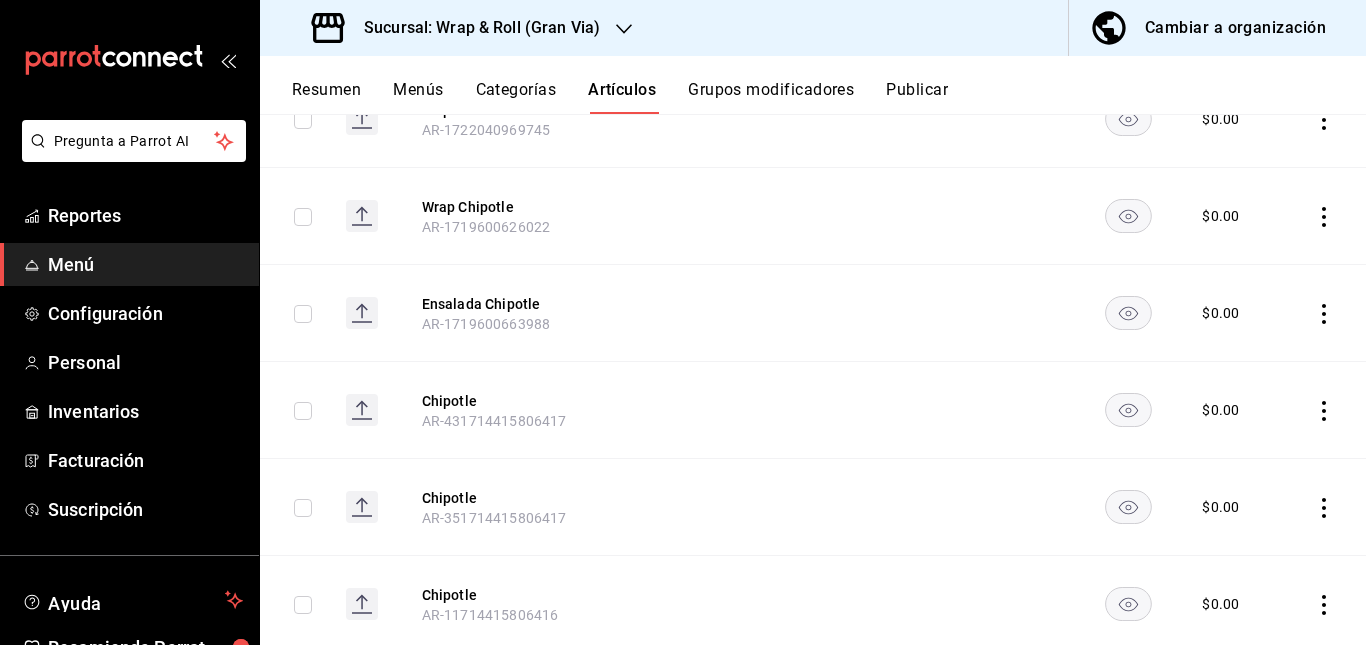 click 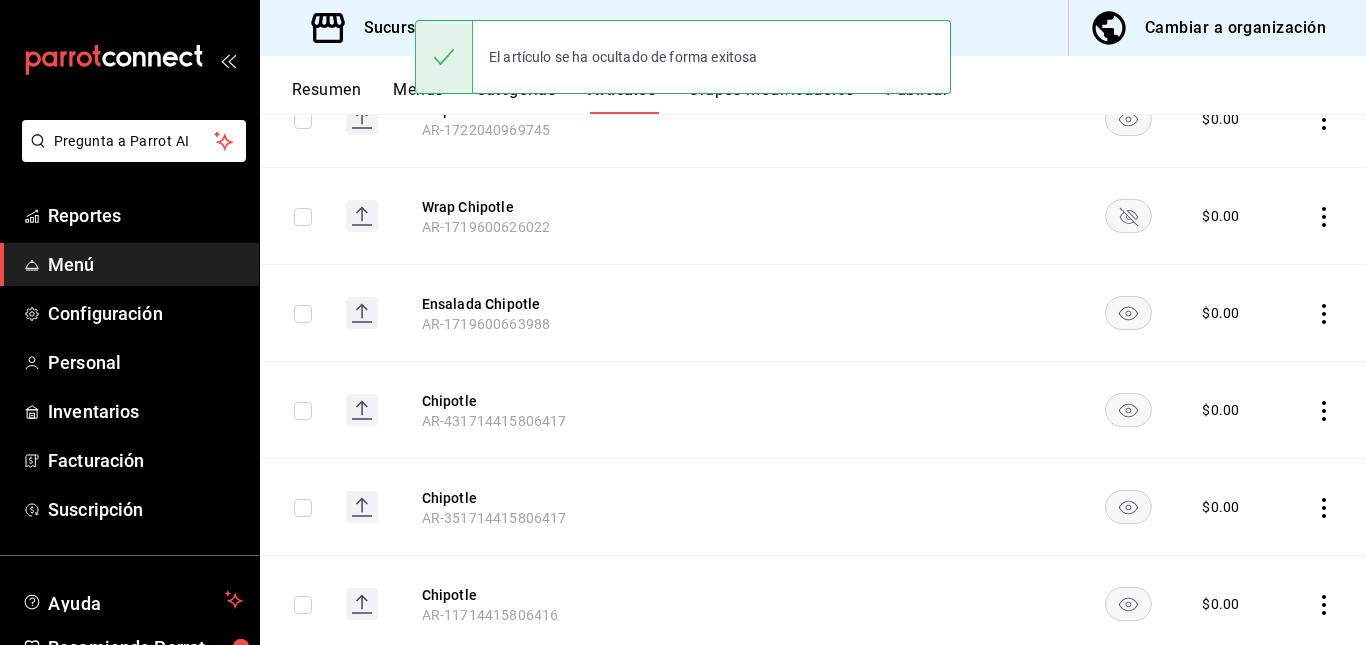 click 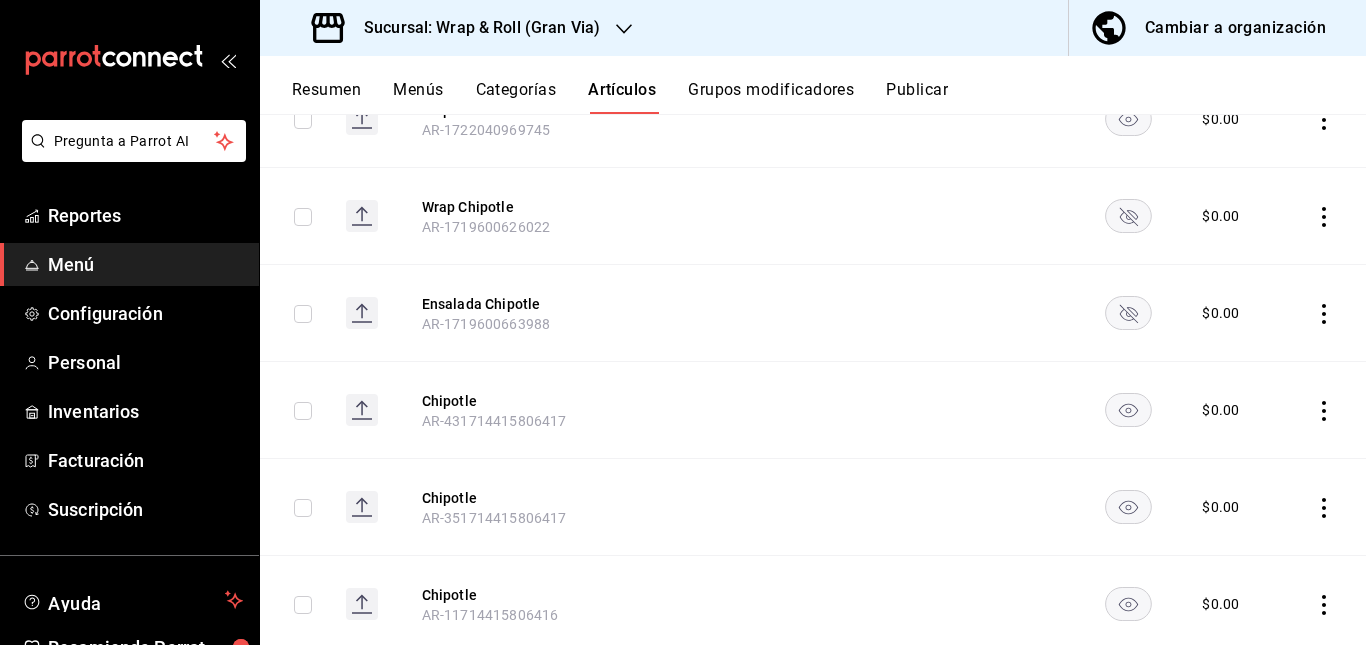 click 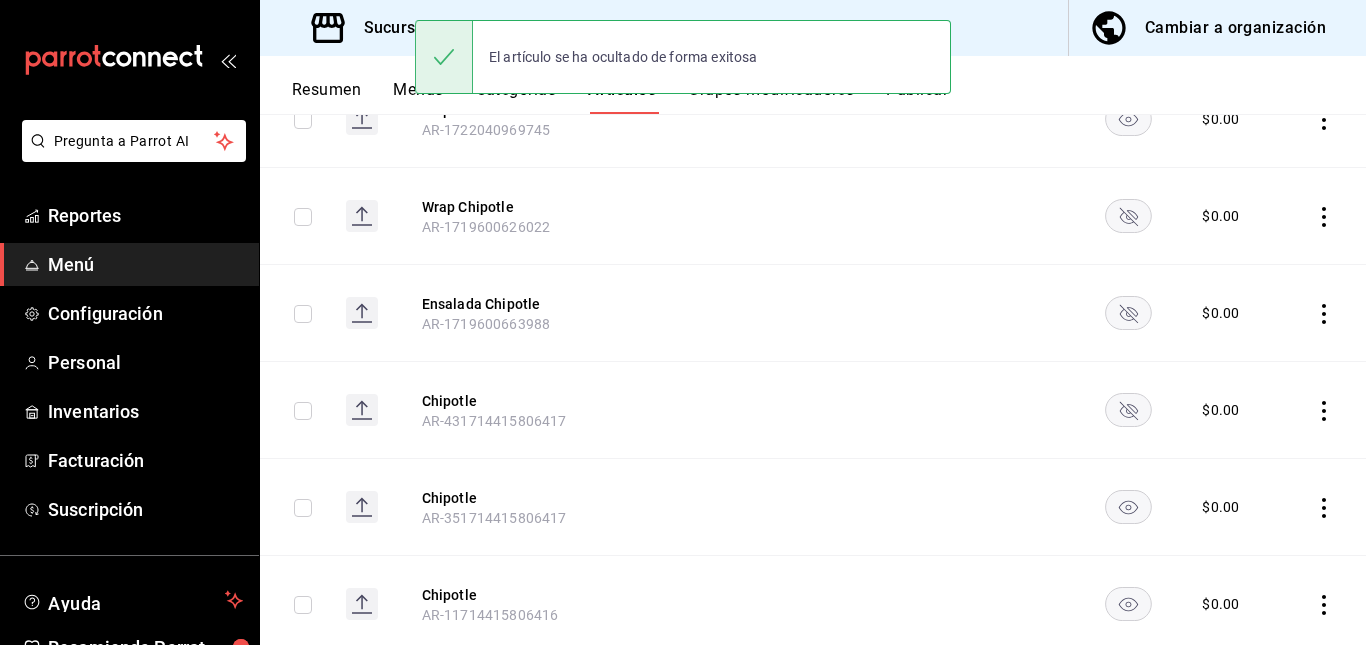 click 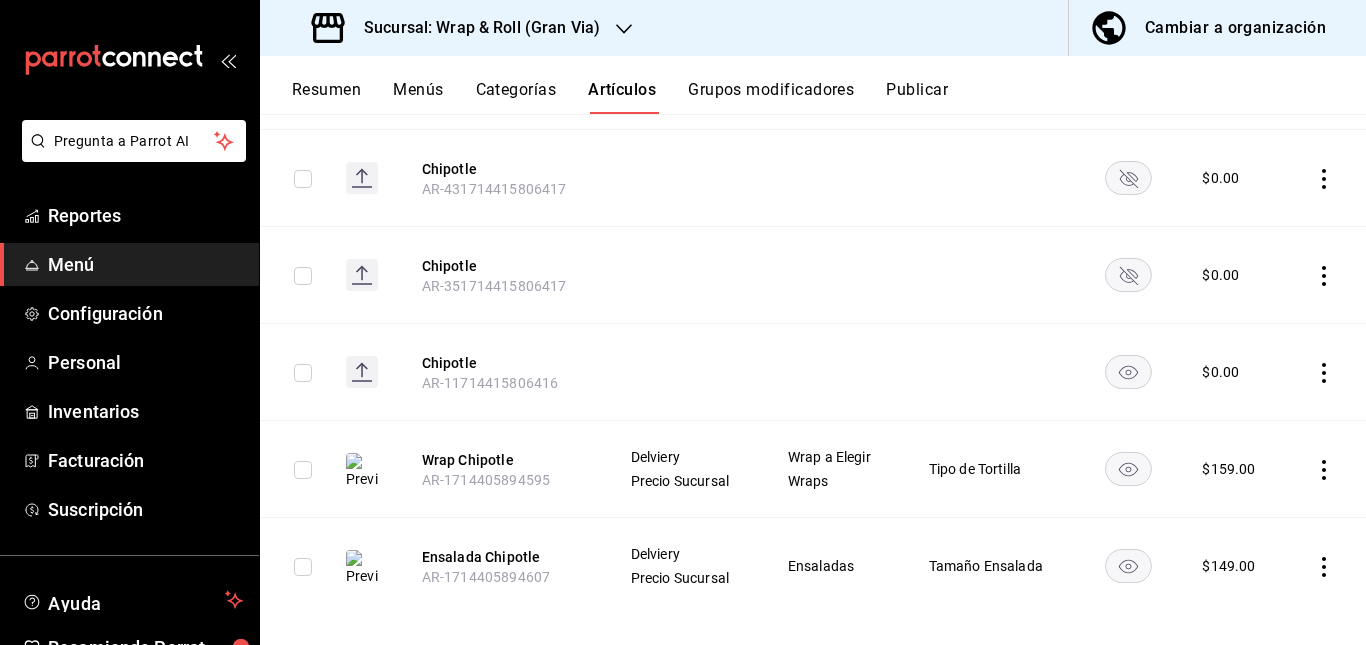 scroll, scrollTop: 947, scrollLeft: 0, axis: vertical 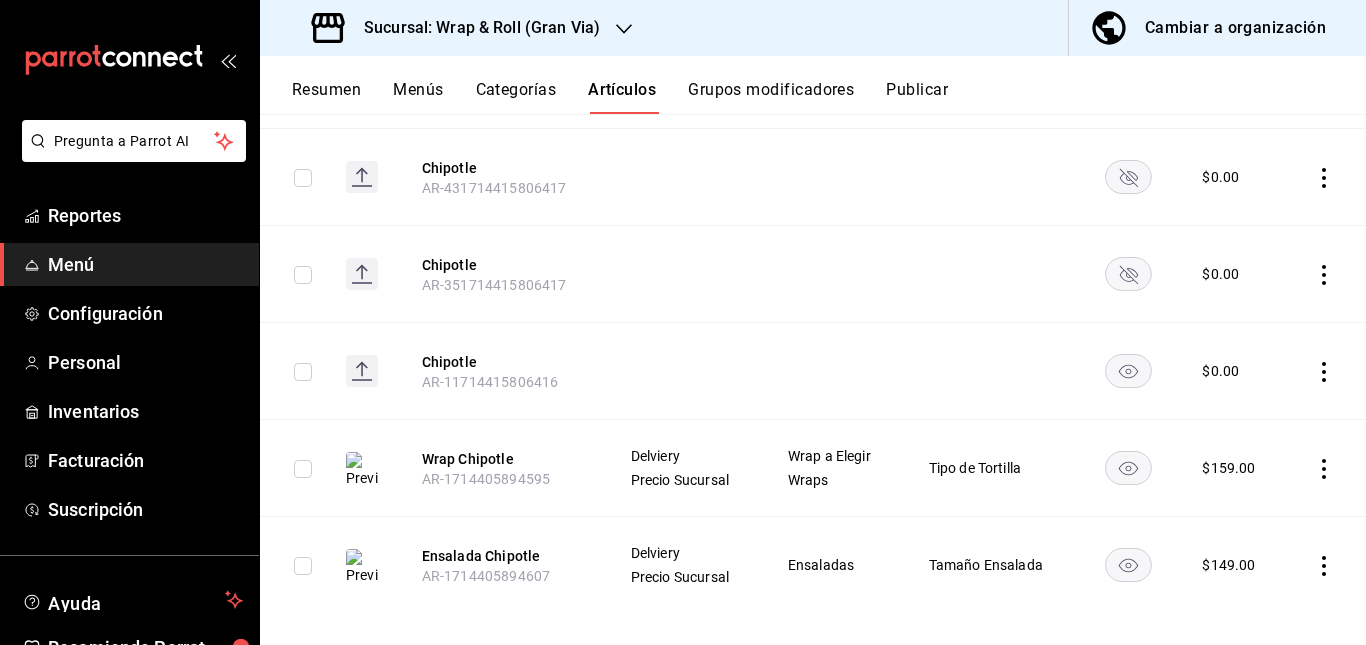 click 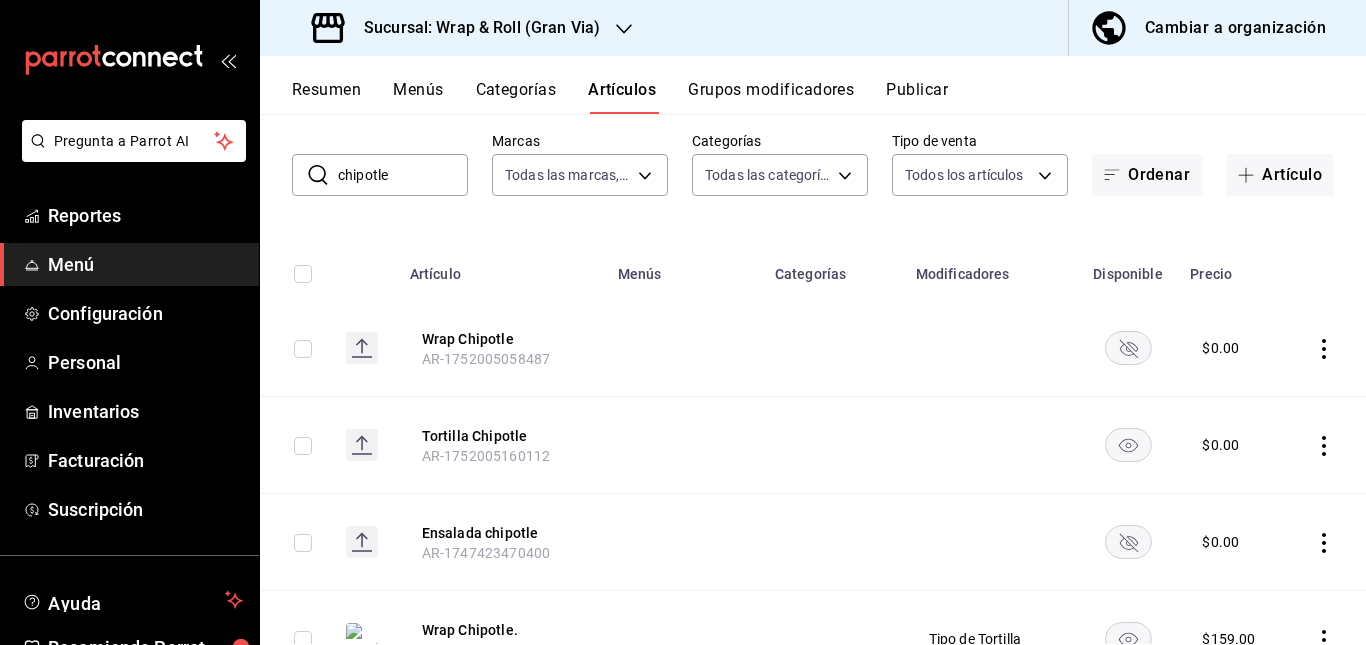 scroll, scrollTop: 0, scrollLeft: 0, axis: both 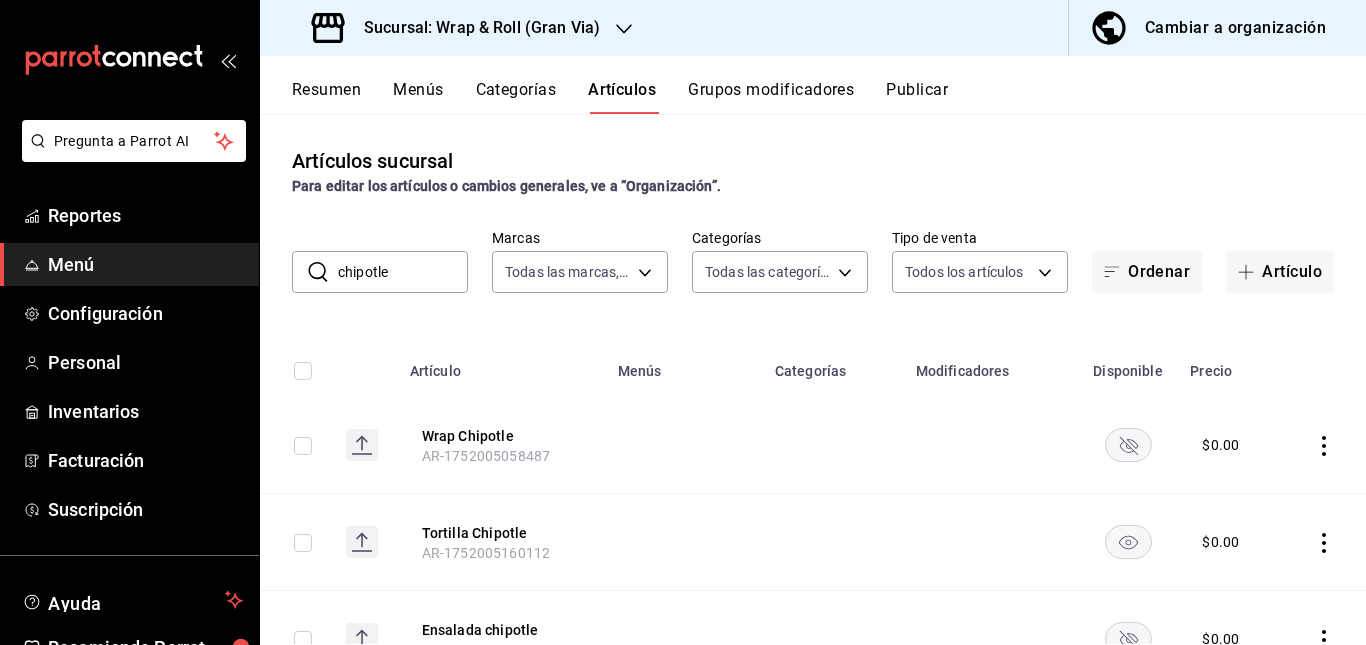 click on "chipotle" at bounding box center [403, 272] 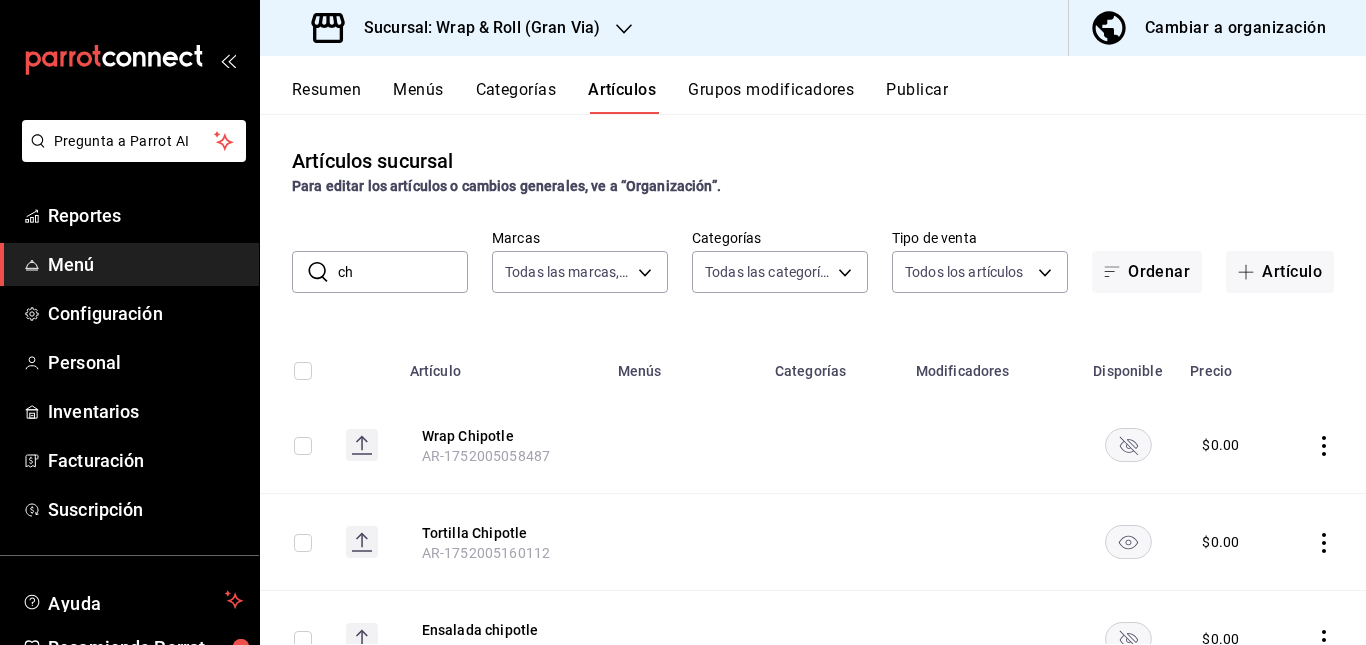 type on "c" 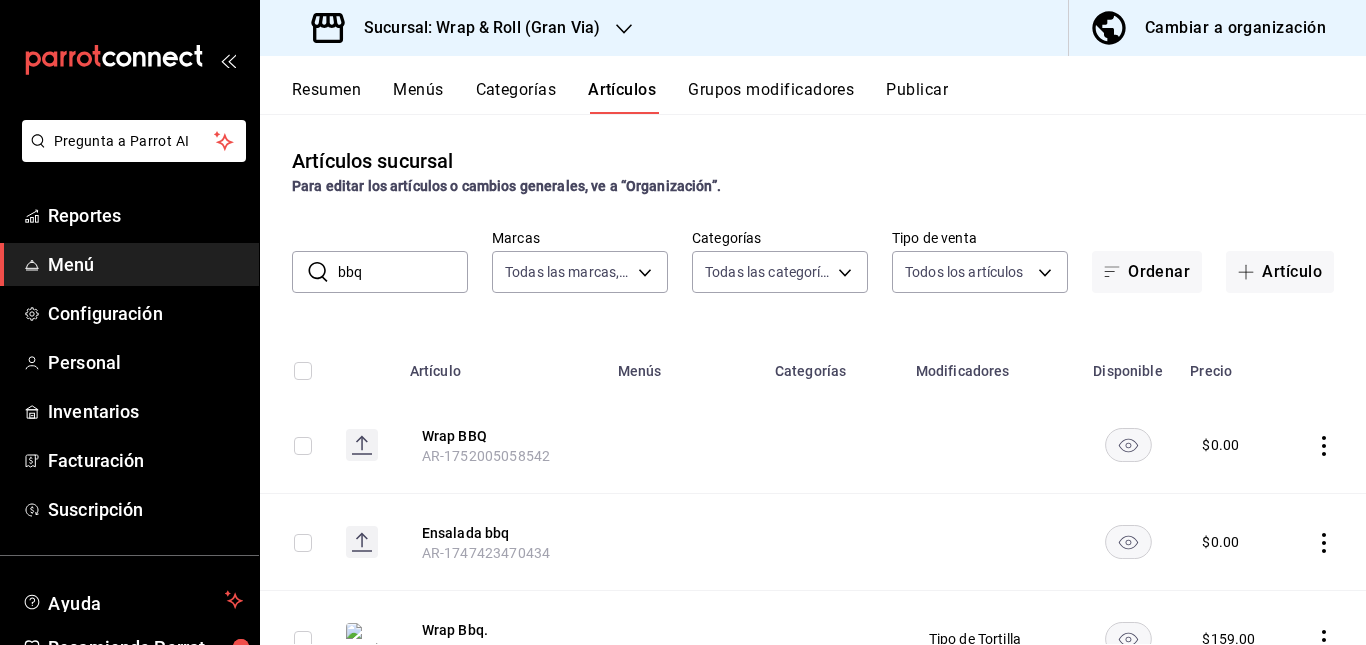 click at bounding box center [684, 445] 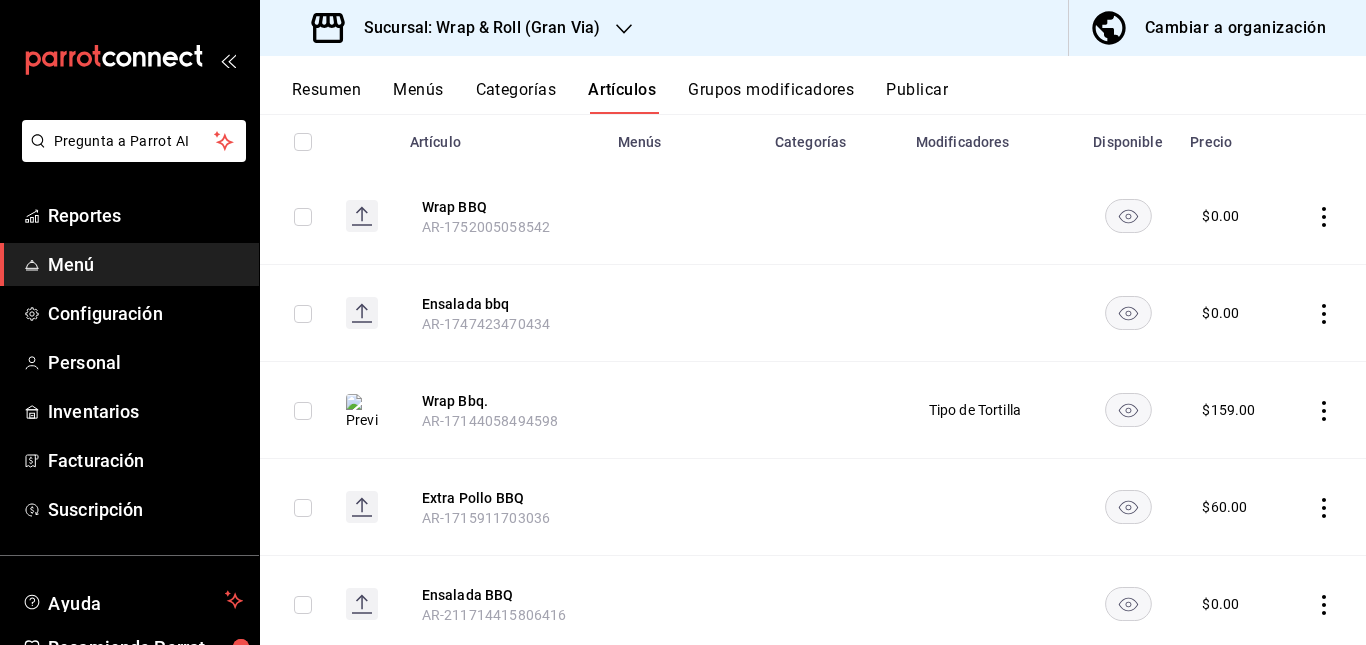 scroll, scrollTop: 281, scrollLeft: 0, axis: vertical 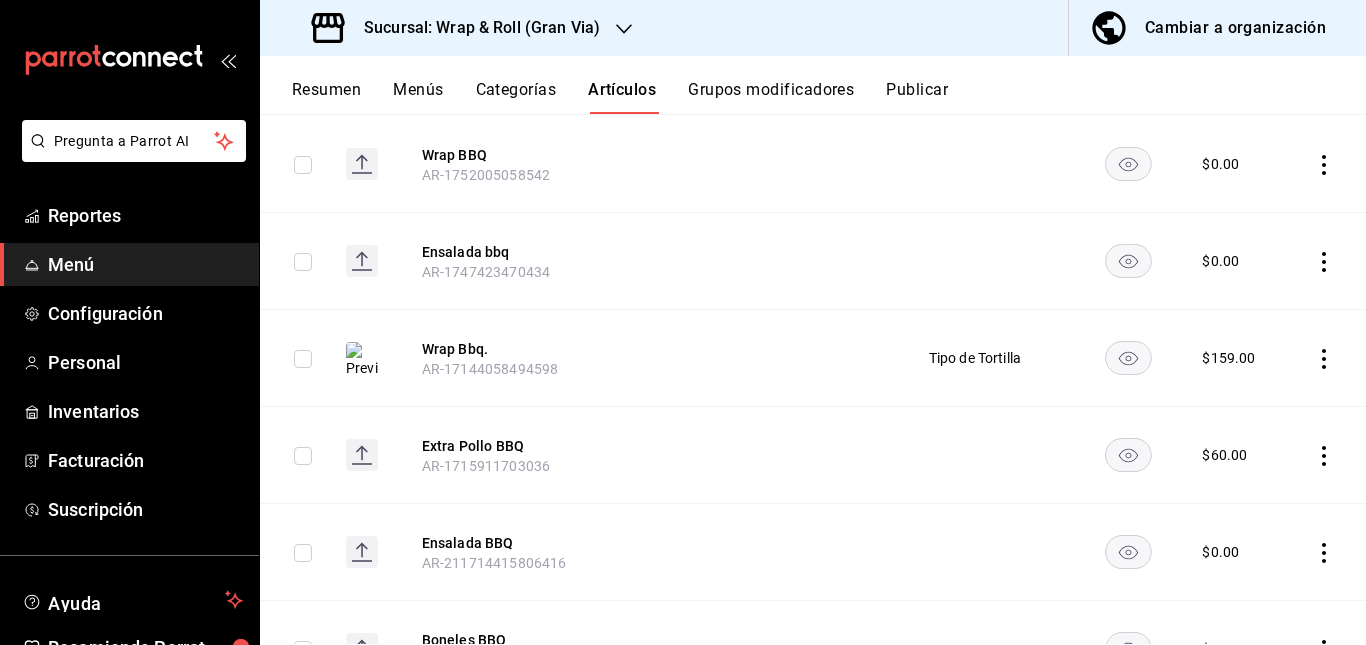 click 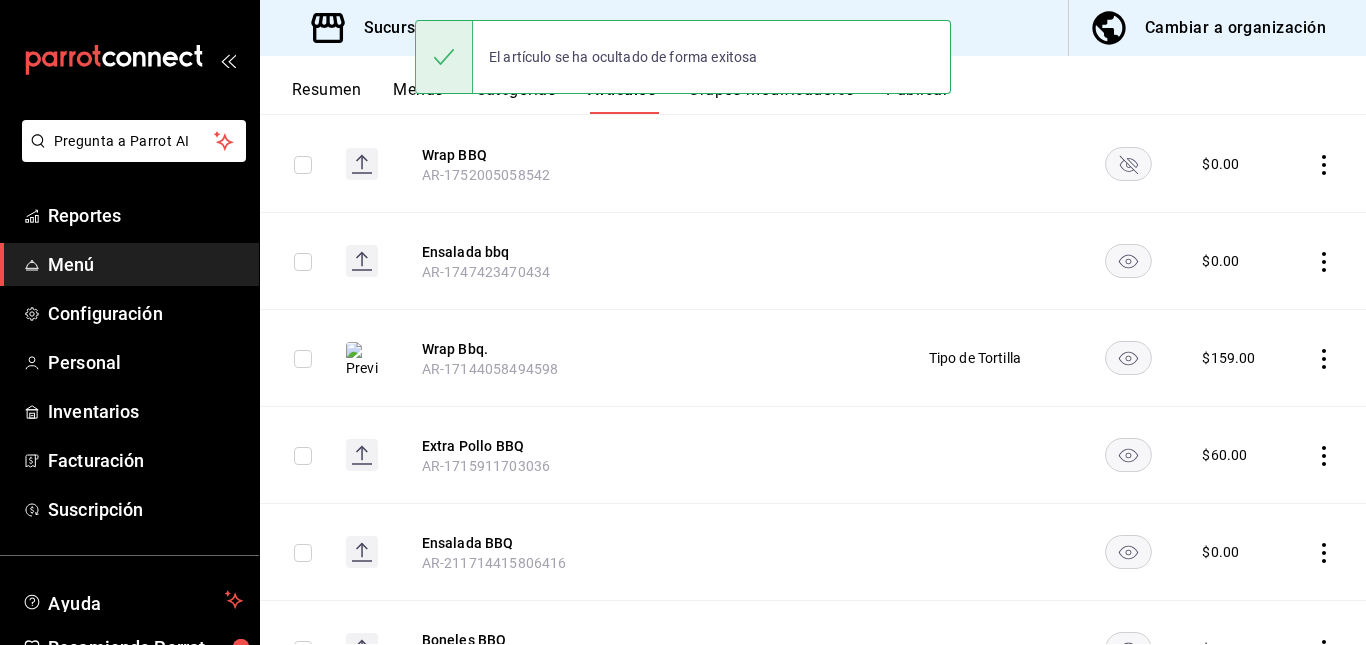 click 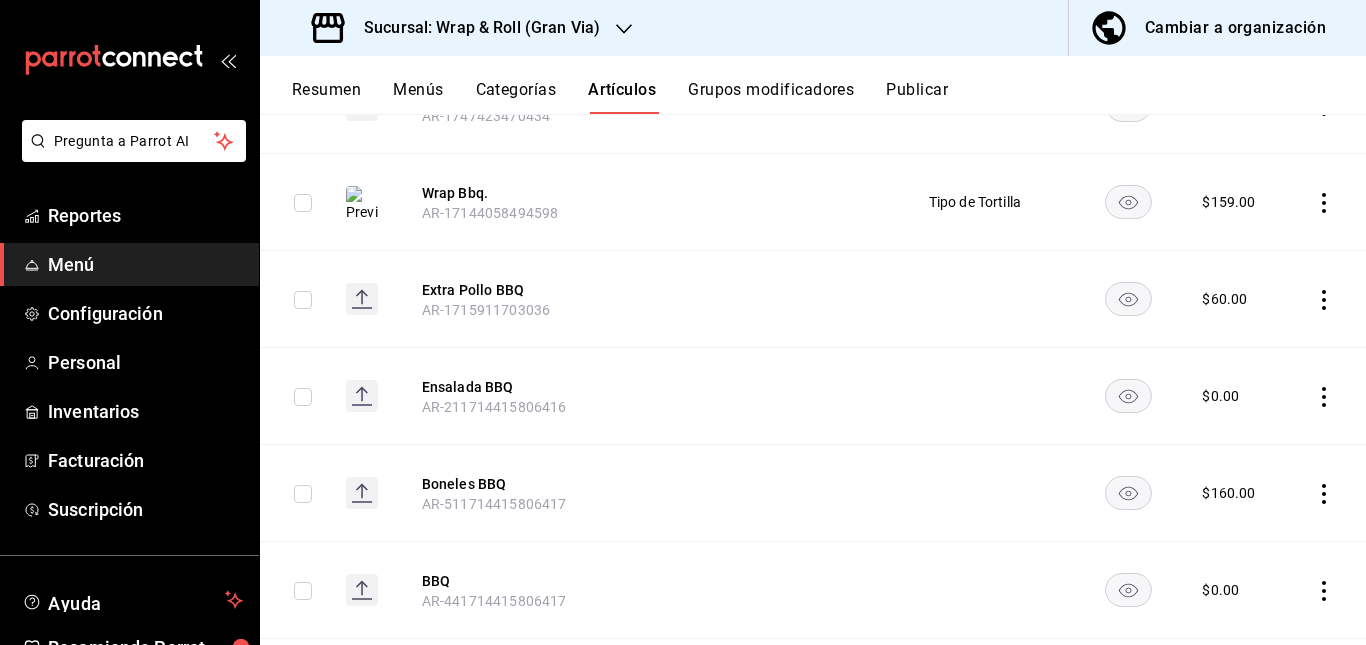 scroll, scrollTop: 438, scrollLeft: 0, axis: vertical 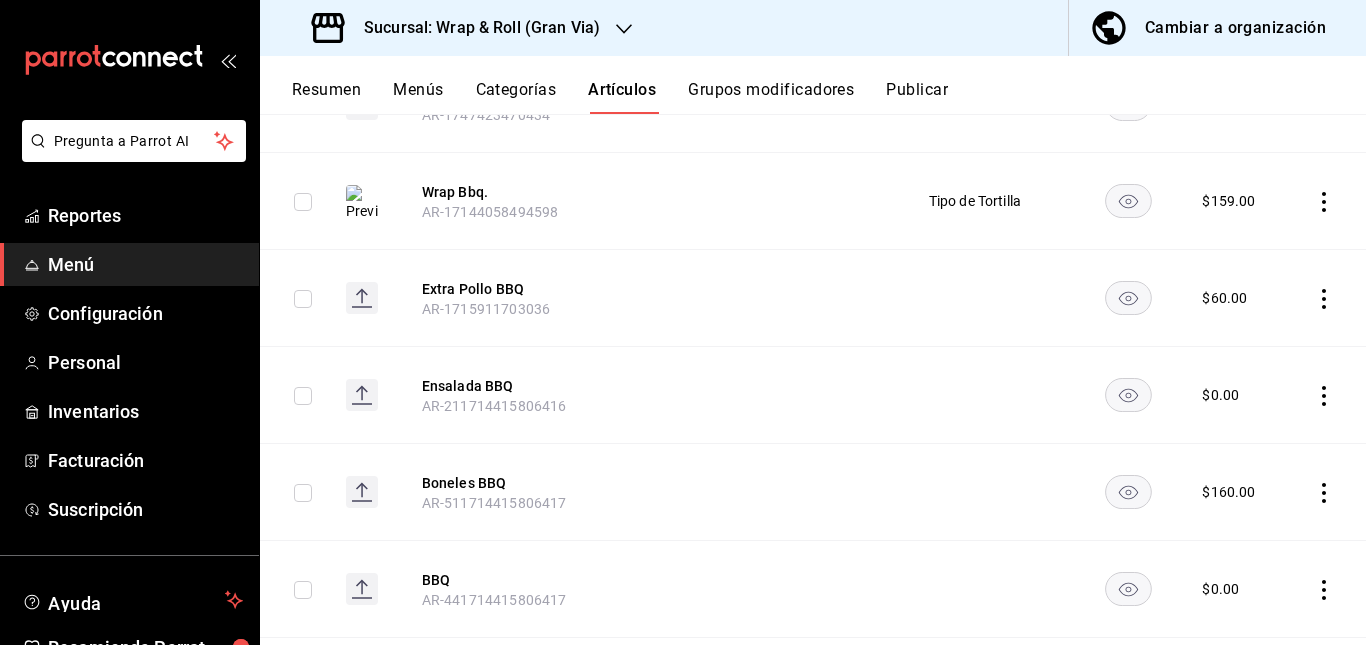 click 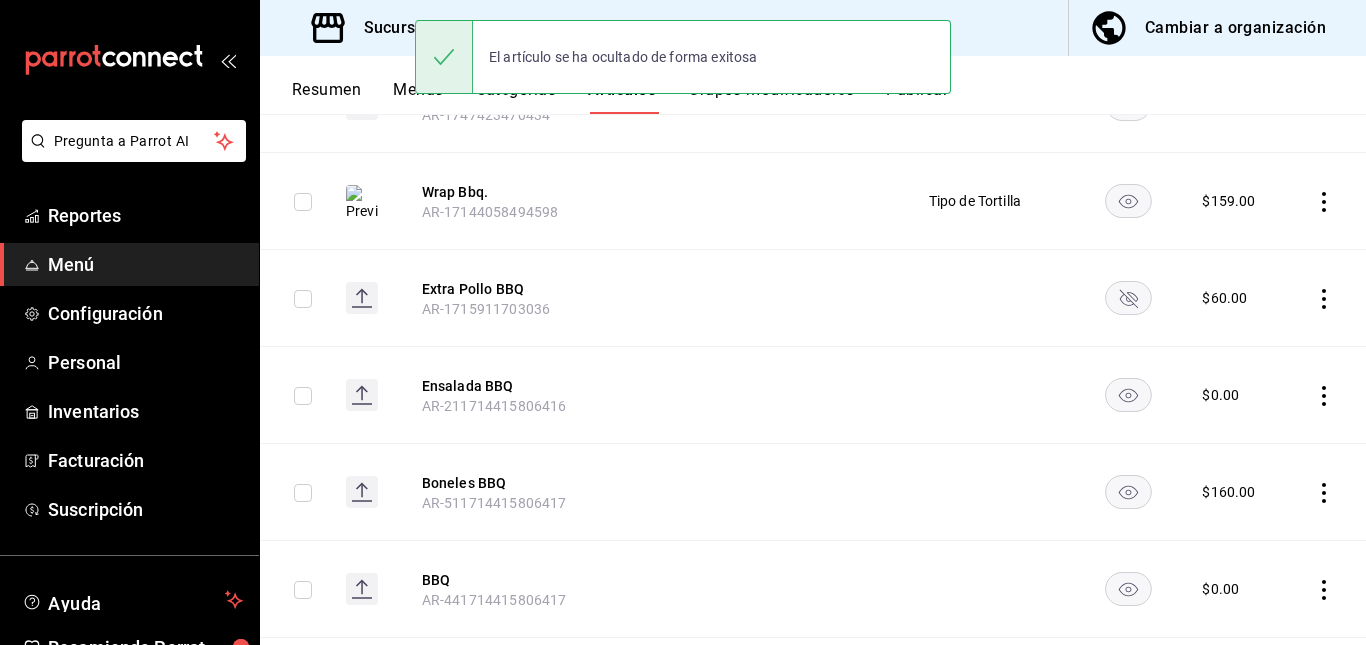 click 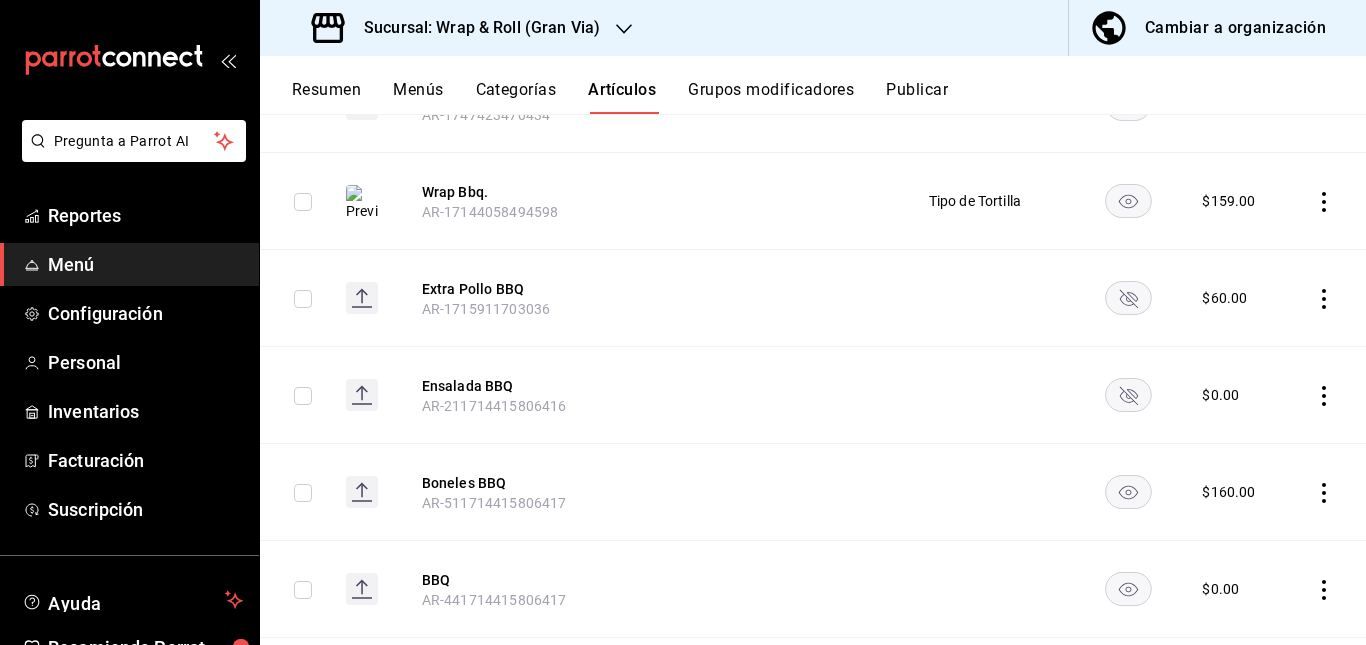 click 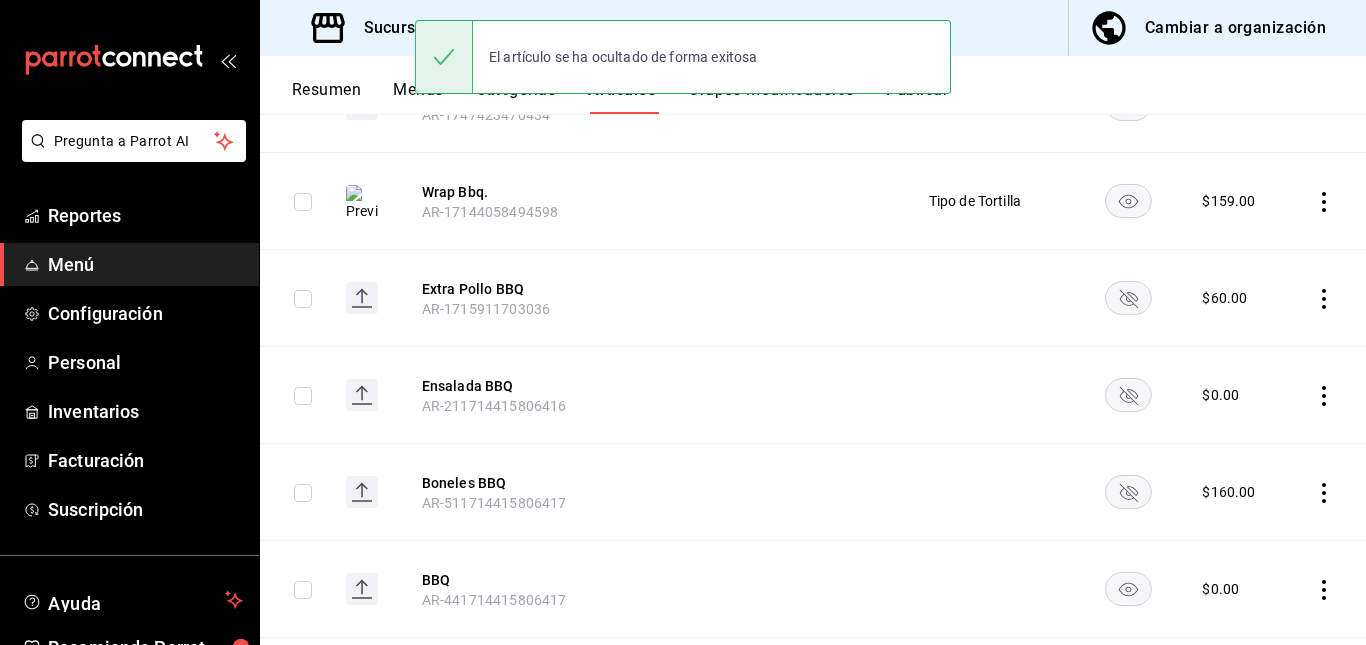 click 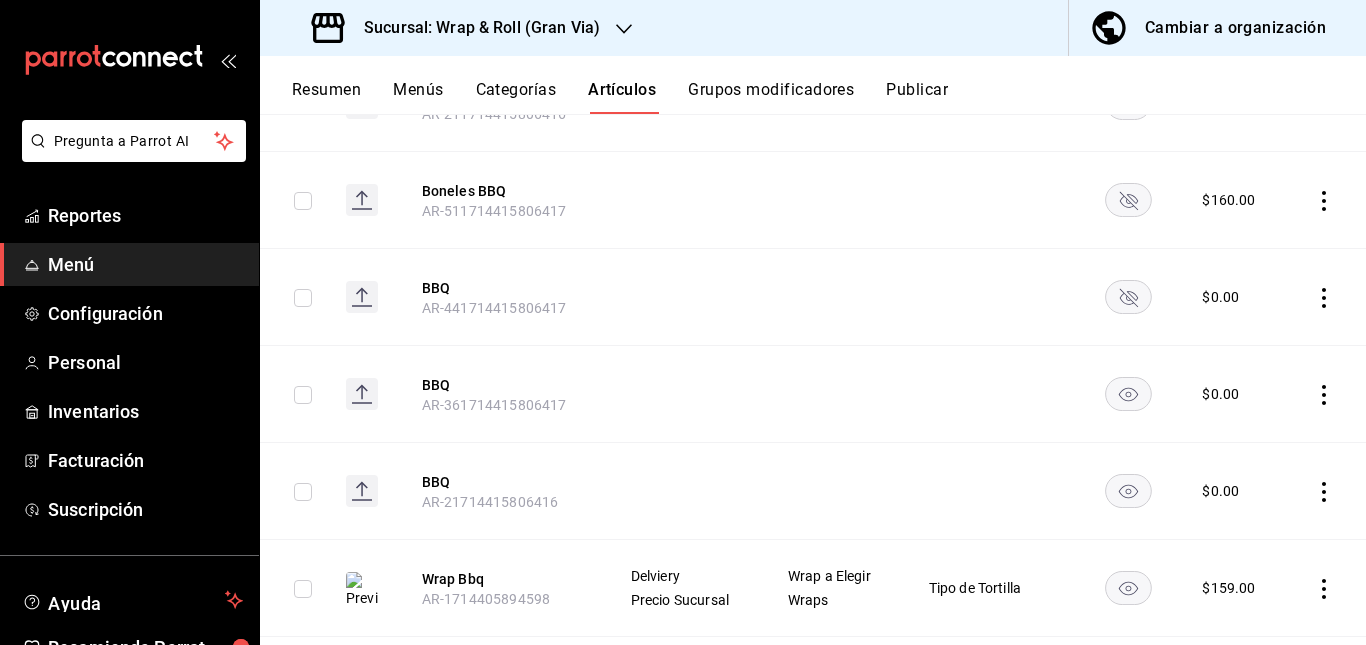 scroll, scrollTop: 777, scrollLeft: 0, axis: vertical 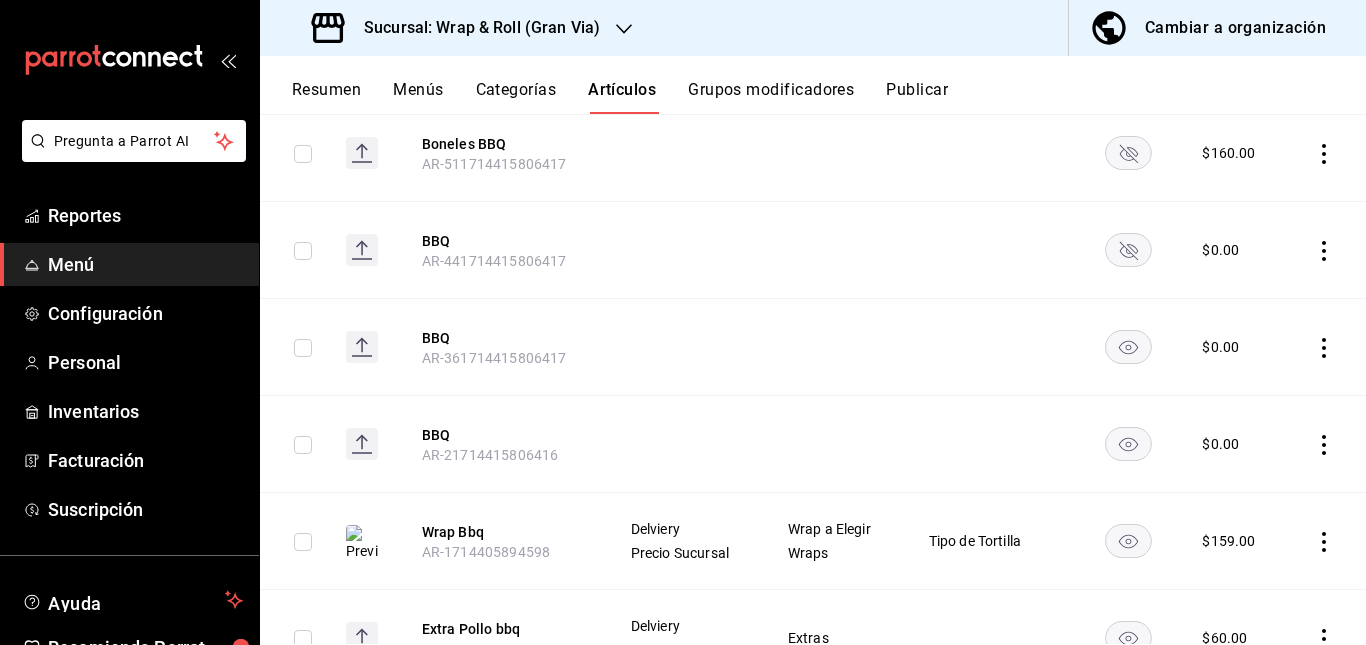click 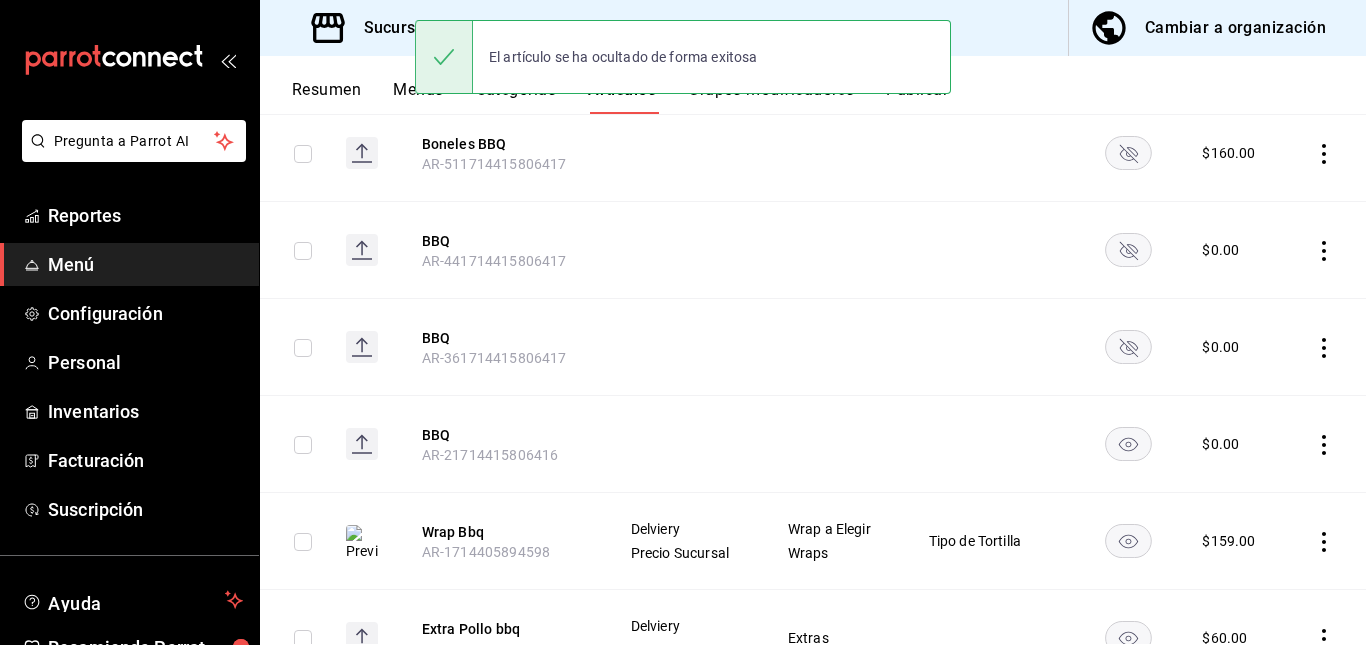 click 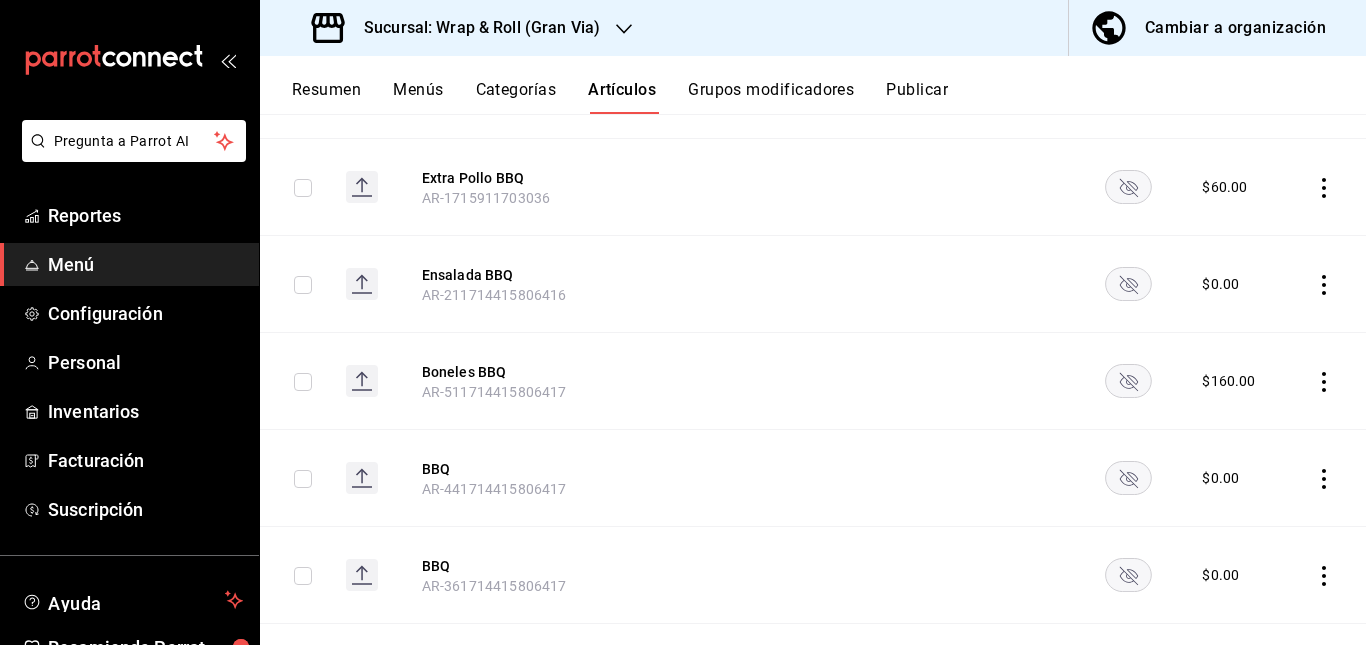 scroll, scrollTop: 0, scrollLeft: 0, axis: both 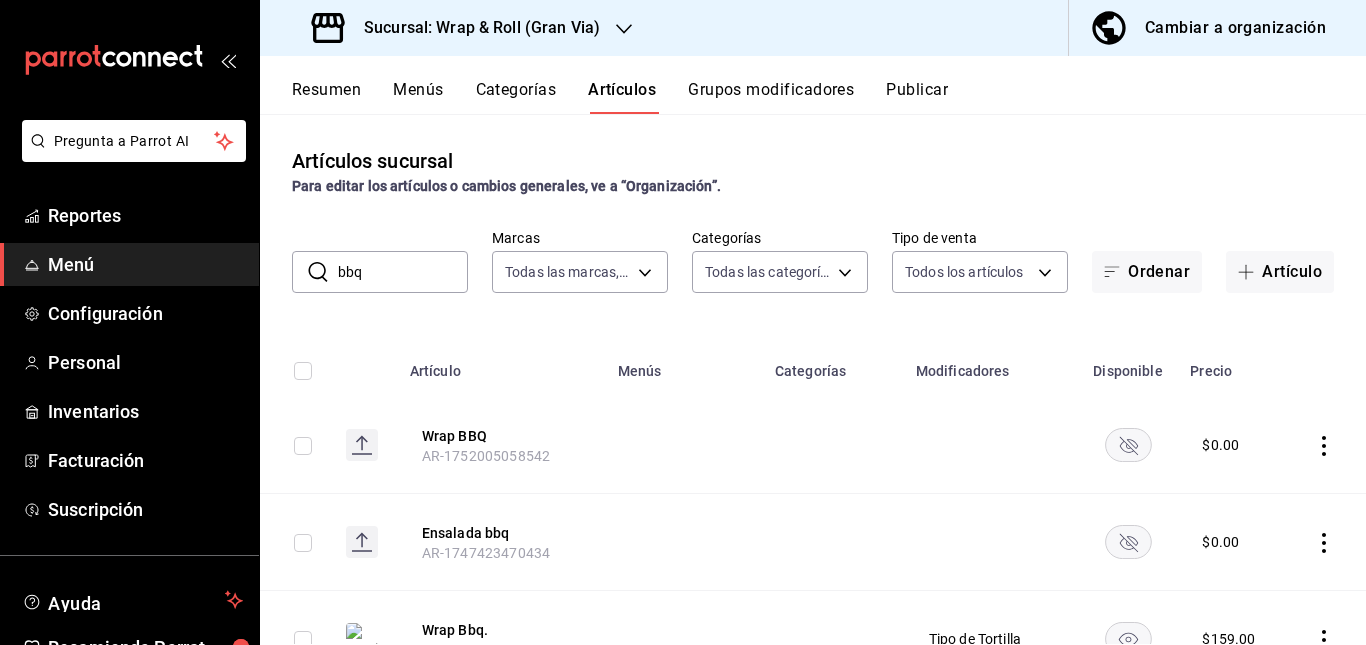 click on "bbq" at bounding box center (403, 272) 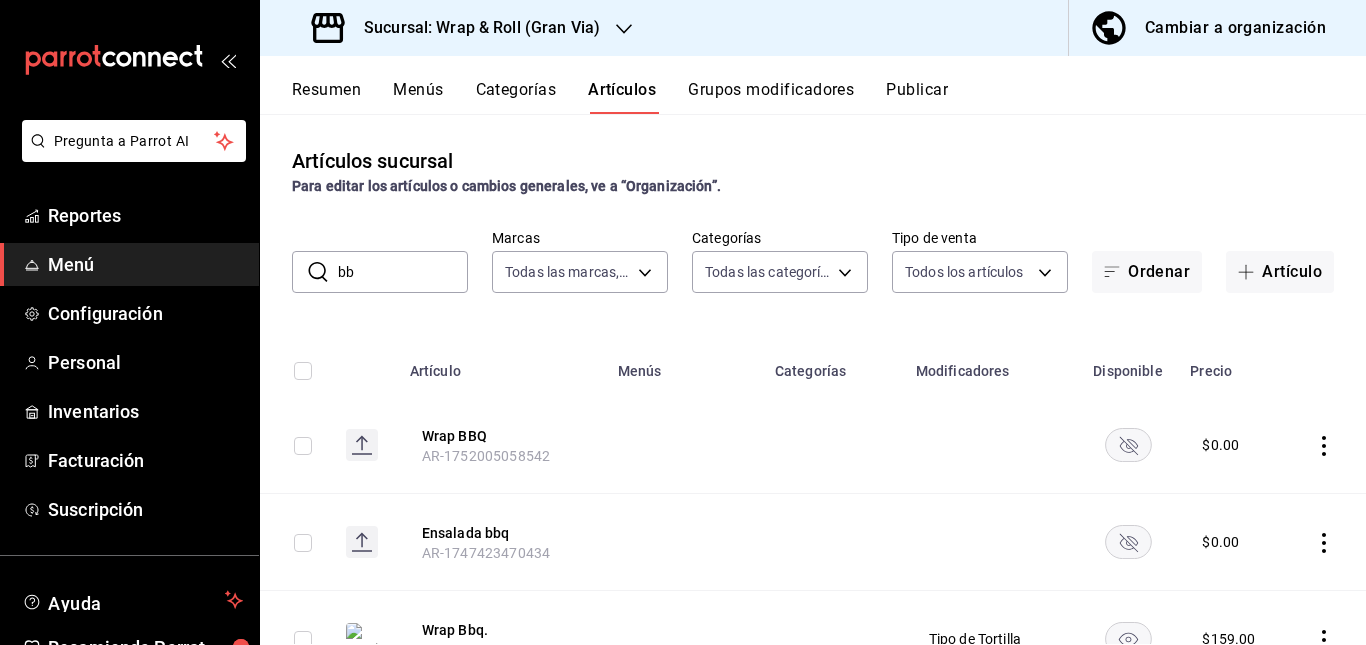 type on "b" 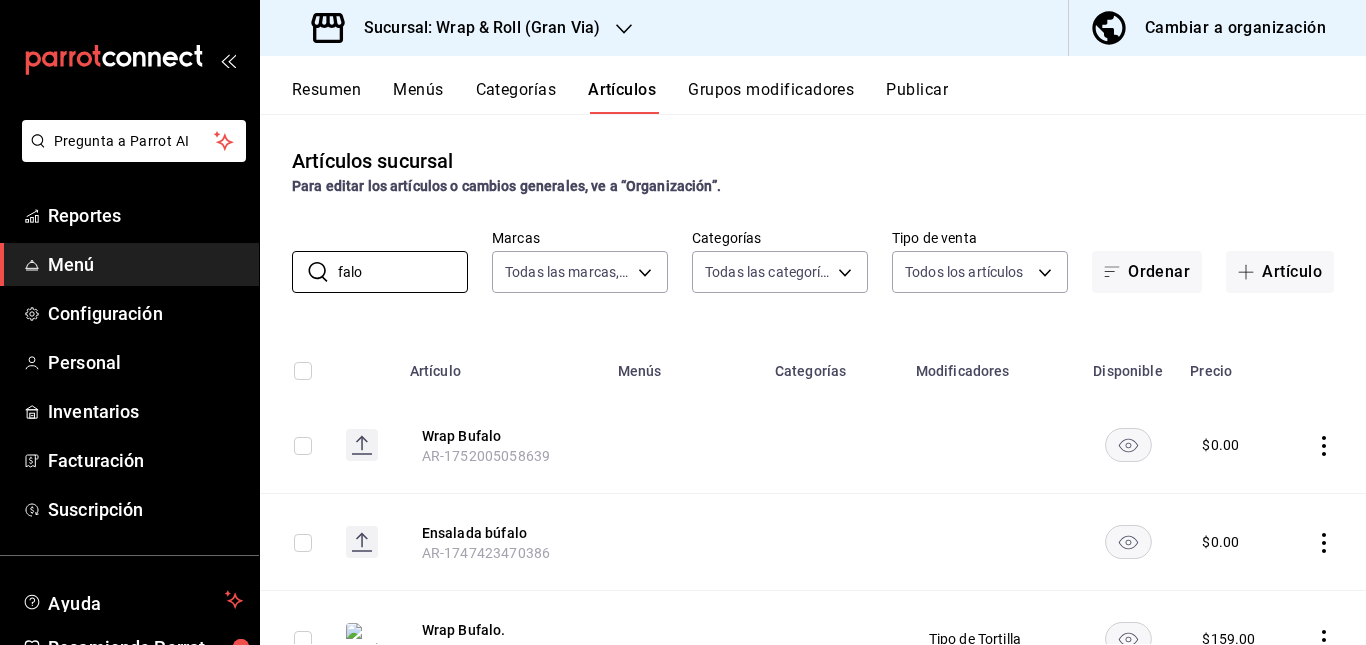 type on "falo" 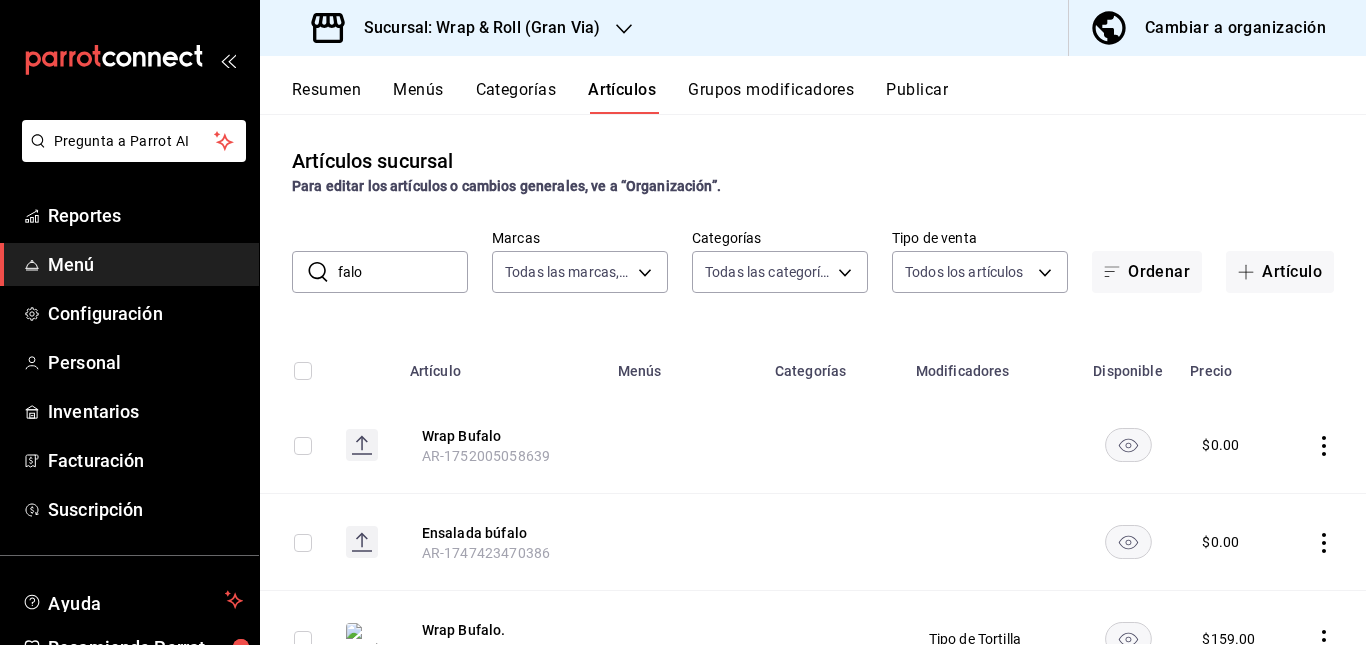click at bounding box center [684, 445] 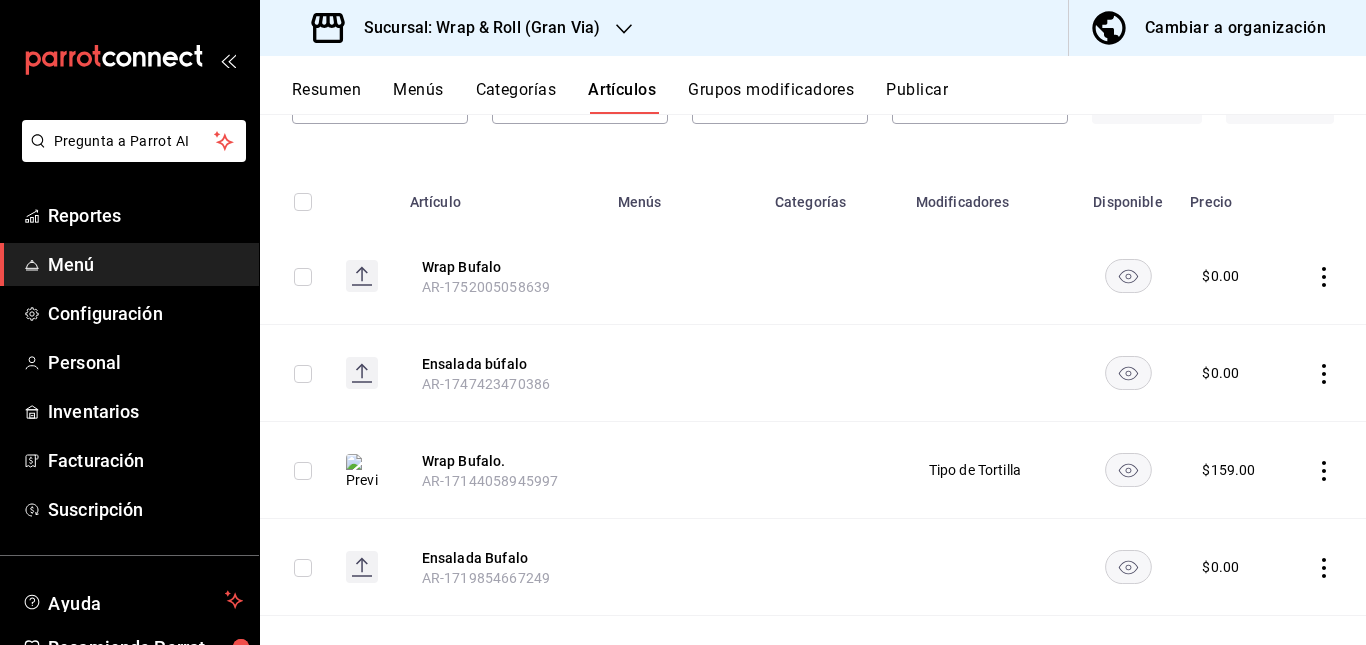 scroll, scrollTop: 170, scrollLeft: 0, axis: vertical 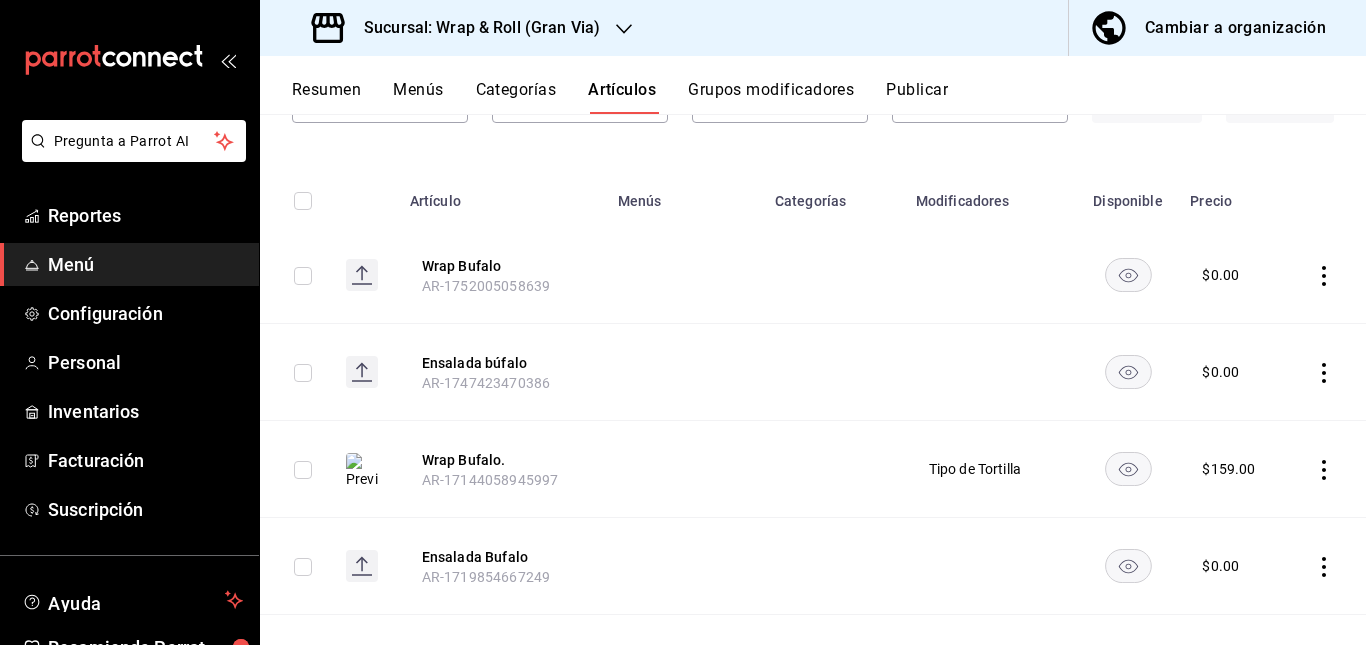 click 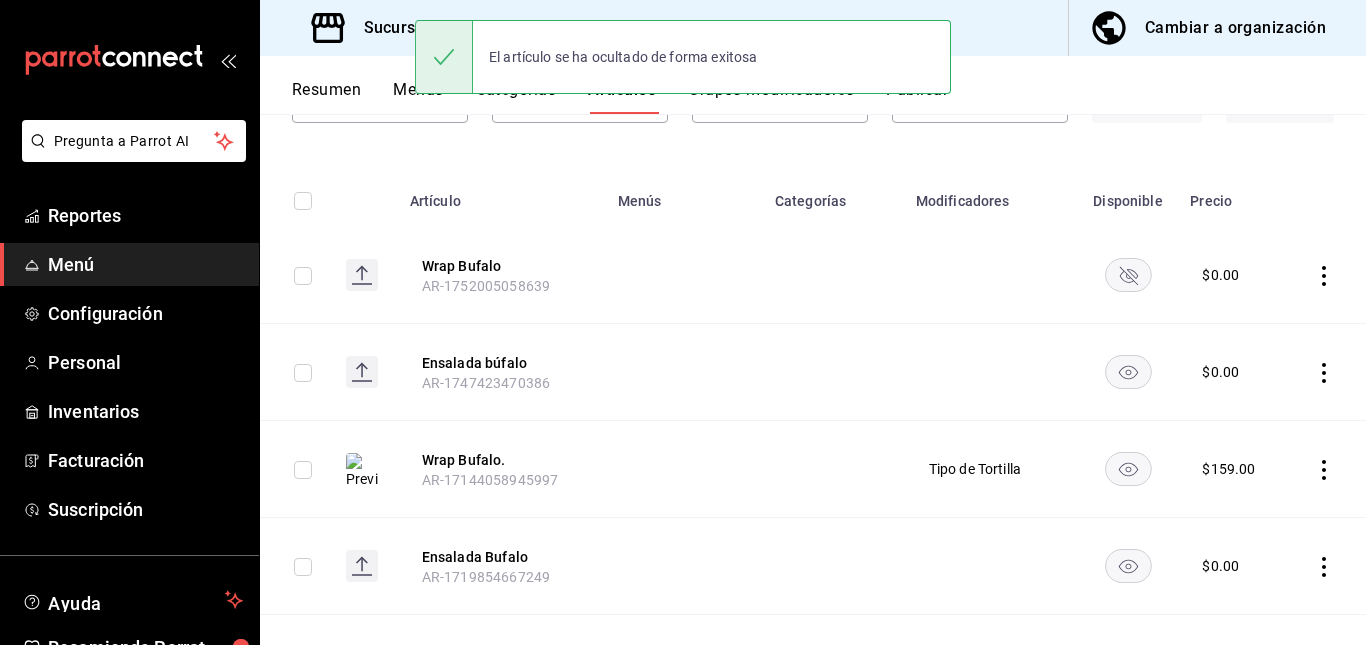 click 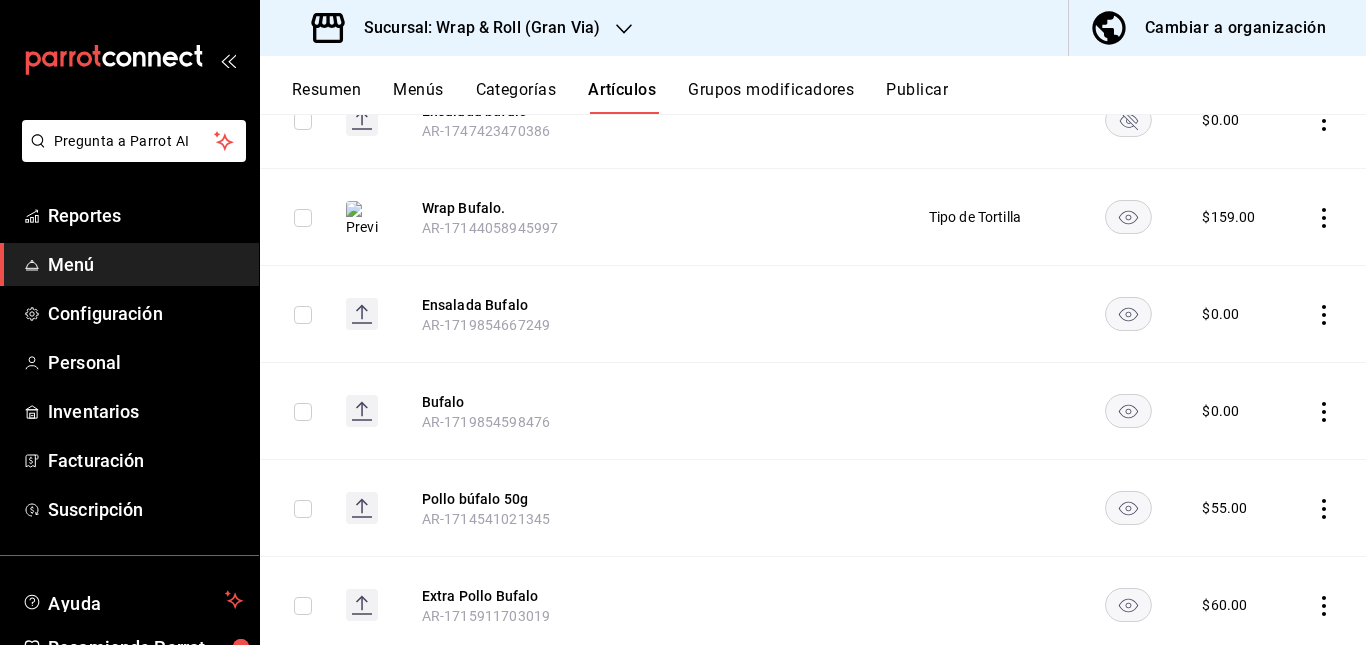 scroll, scrollTop: 462, scrollLeft: 0, axis: vertical 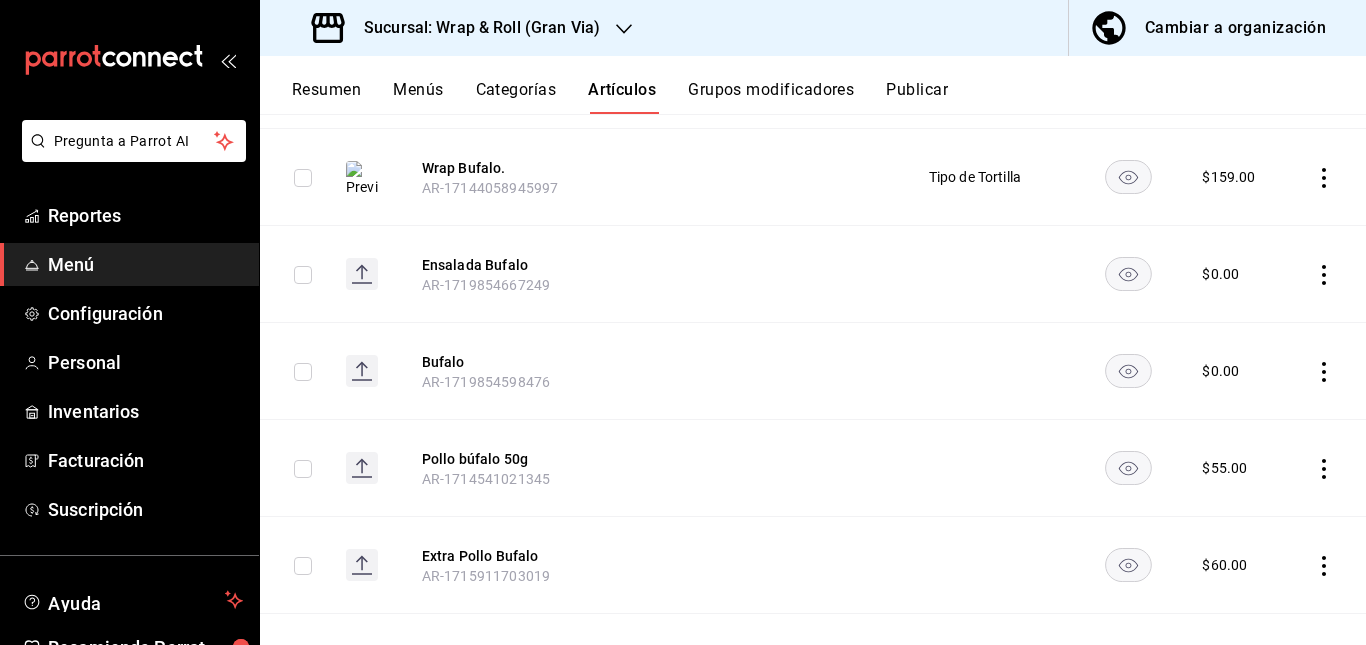 click 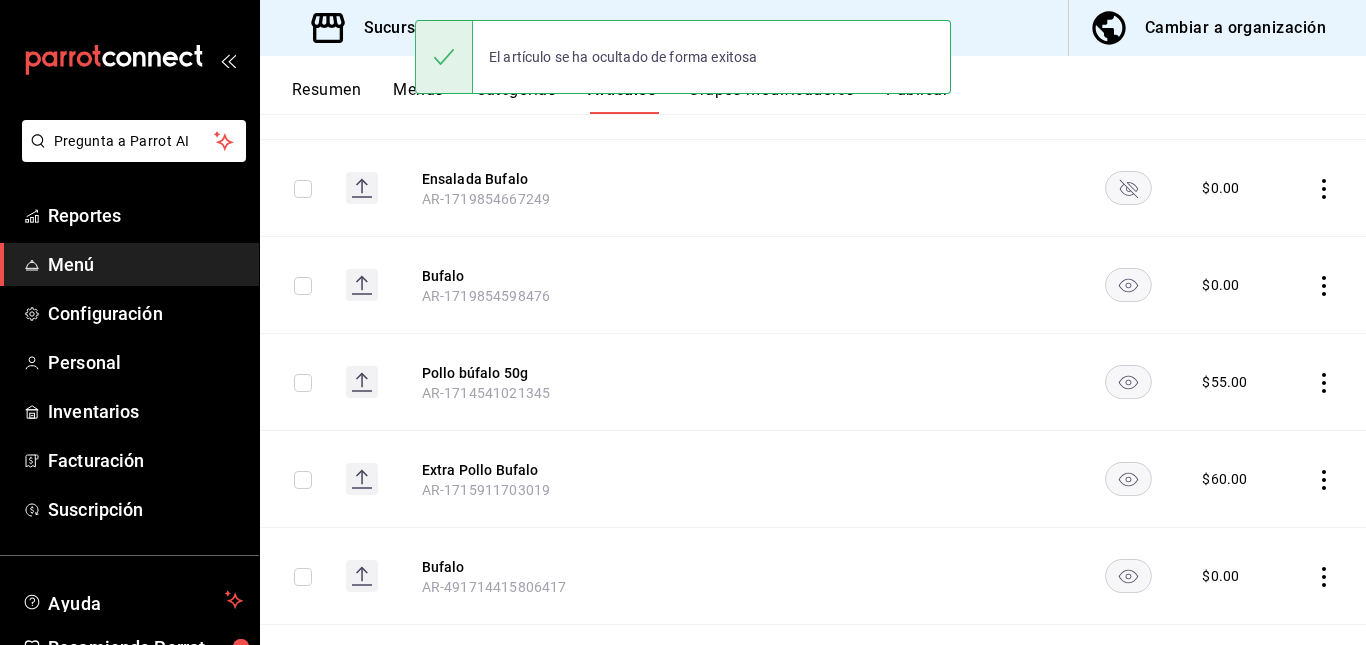 scroll, scrollTop: 555, scrollLeft: 0, axis: vertical 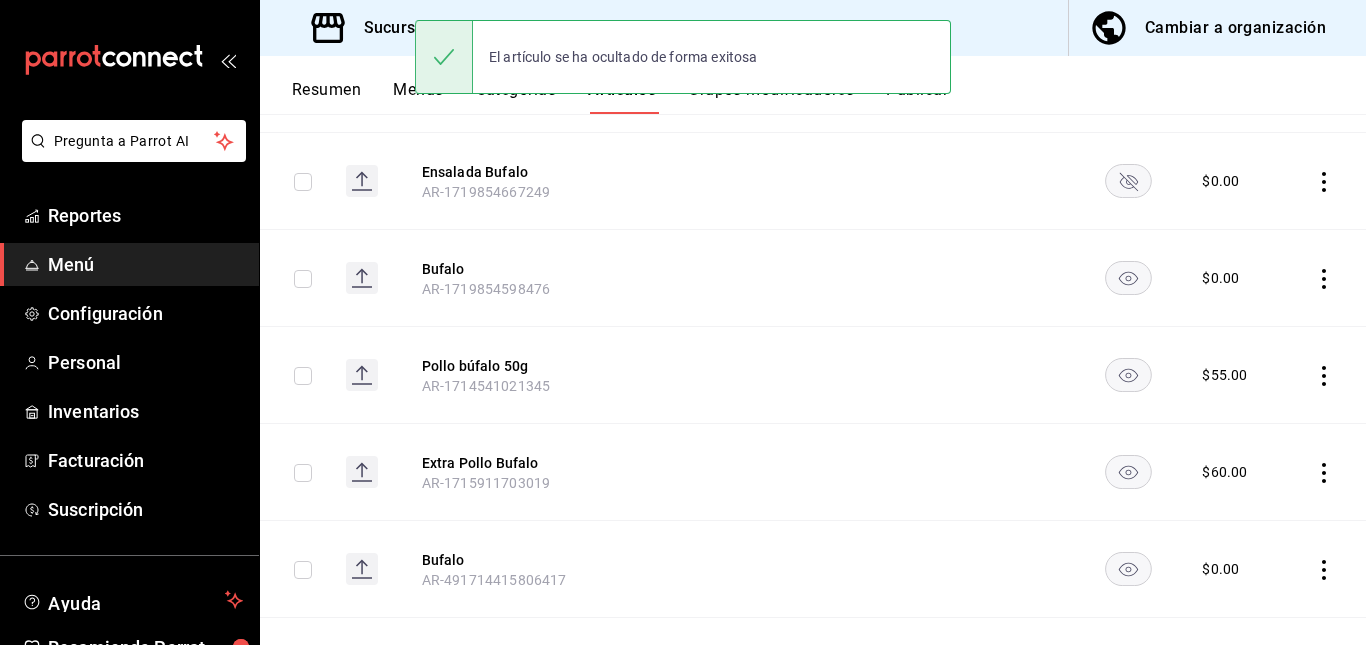 click 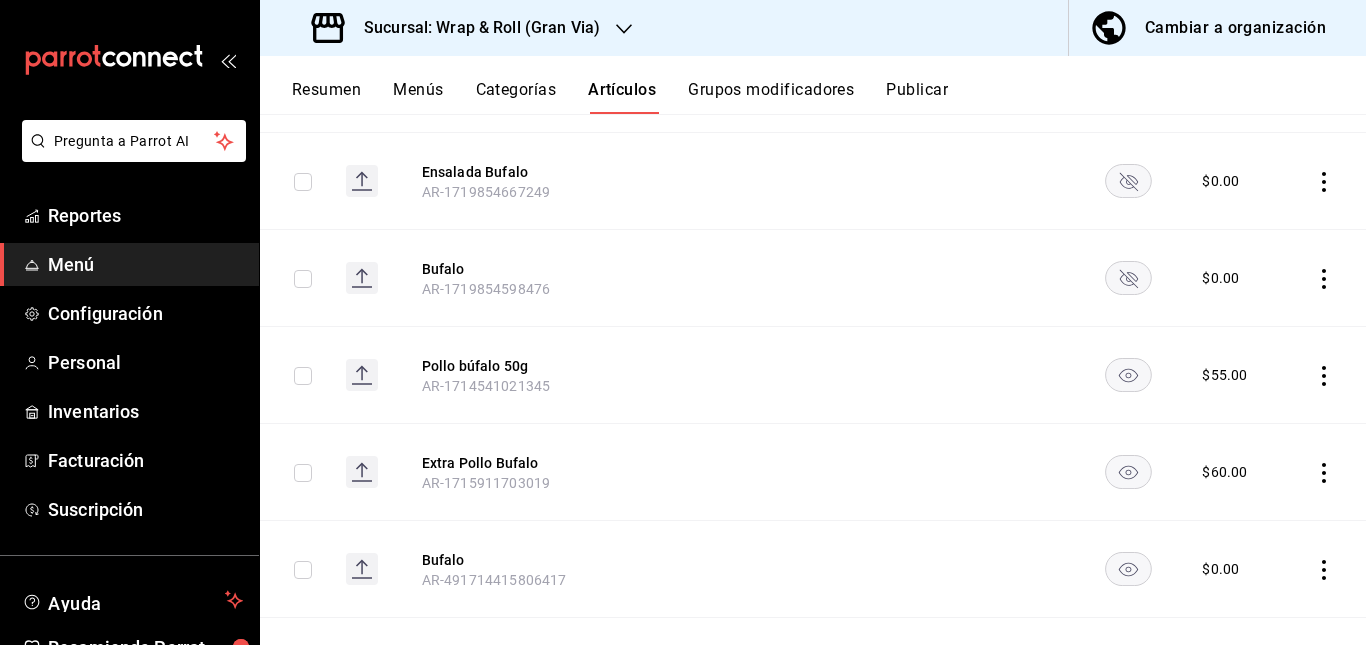 click 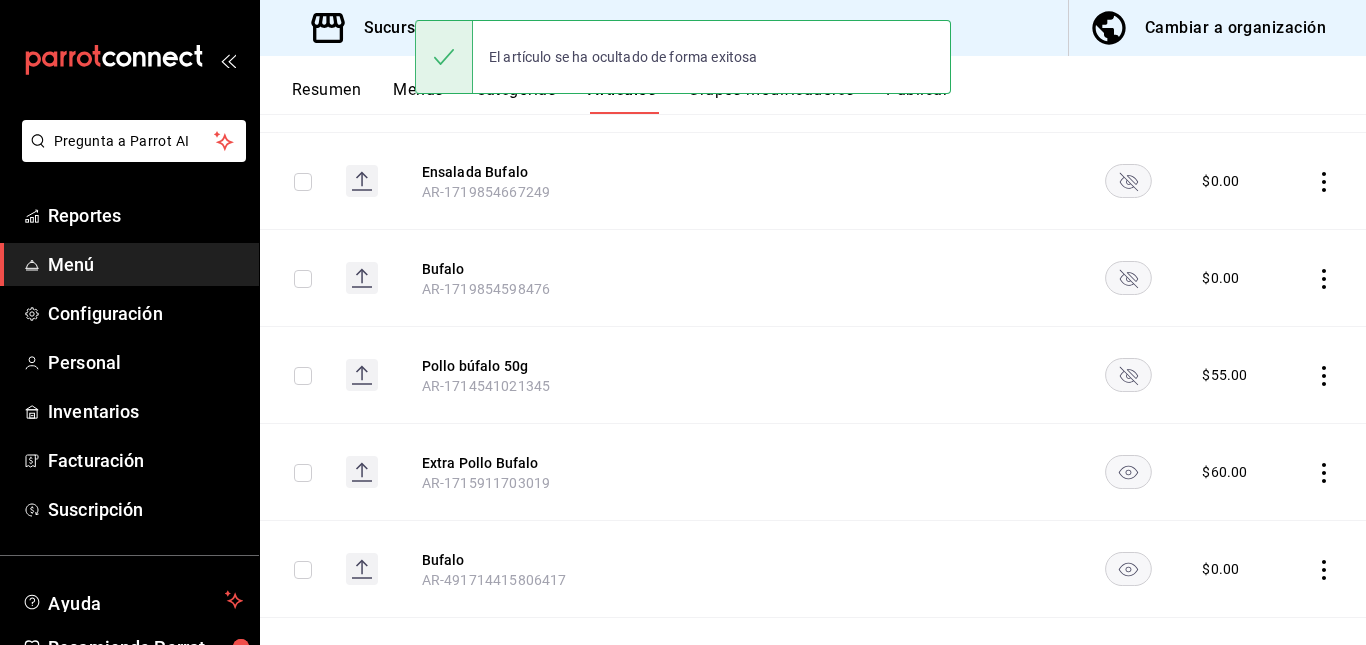 click 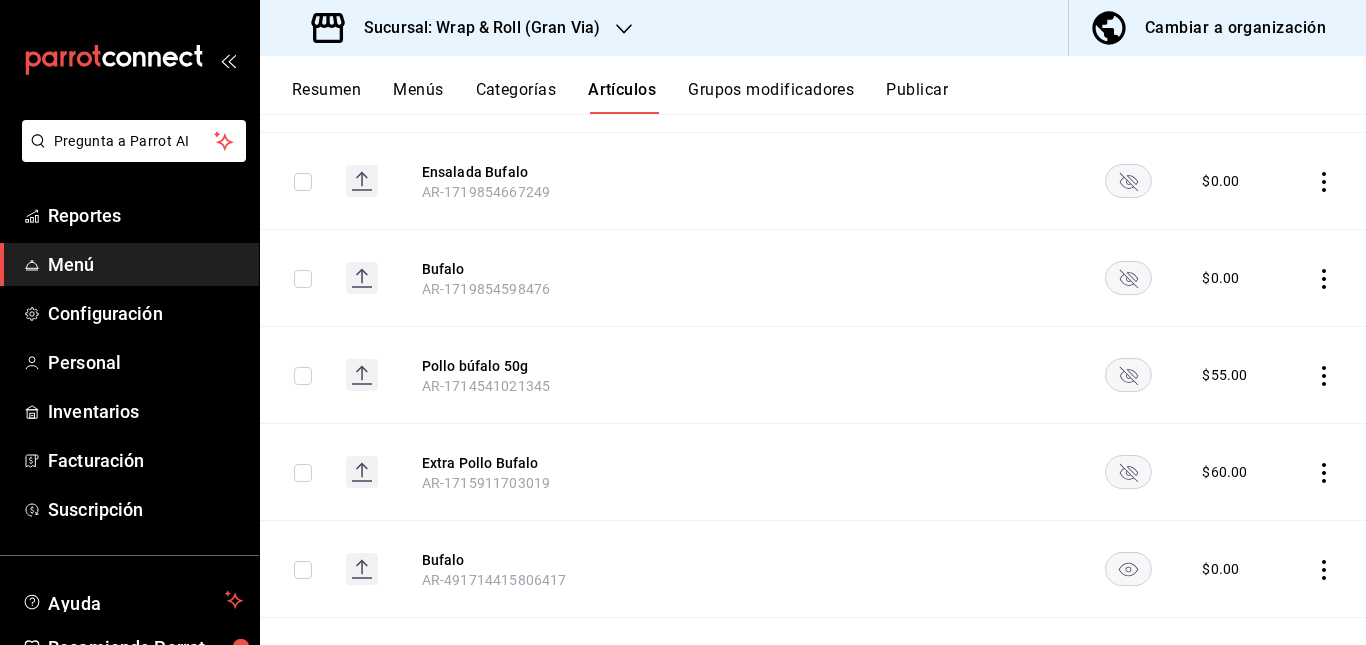 click 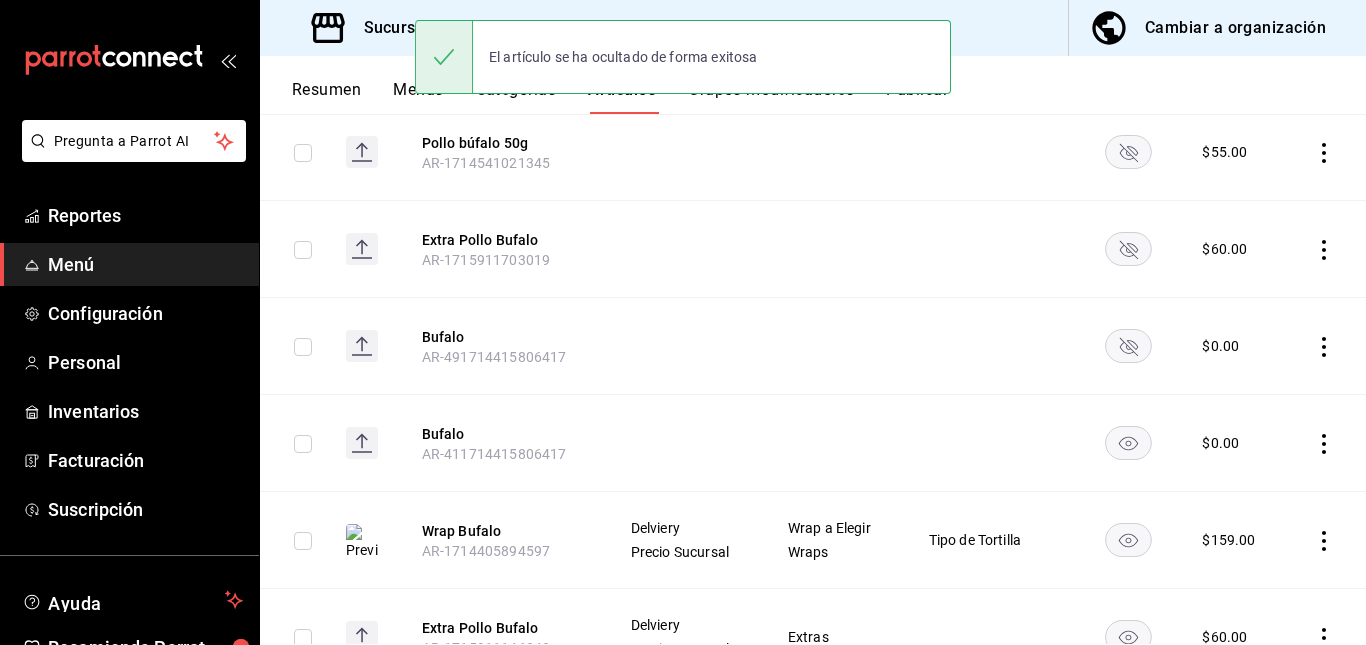 scroll, scrollTop: 802, scrollLeft: 0, axis: vertical 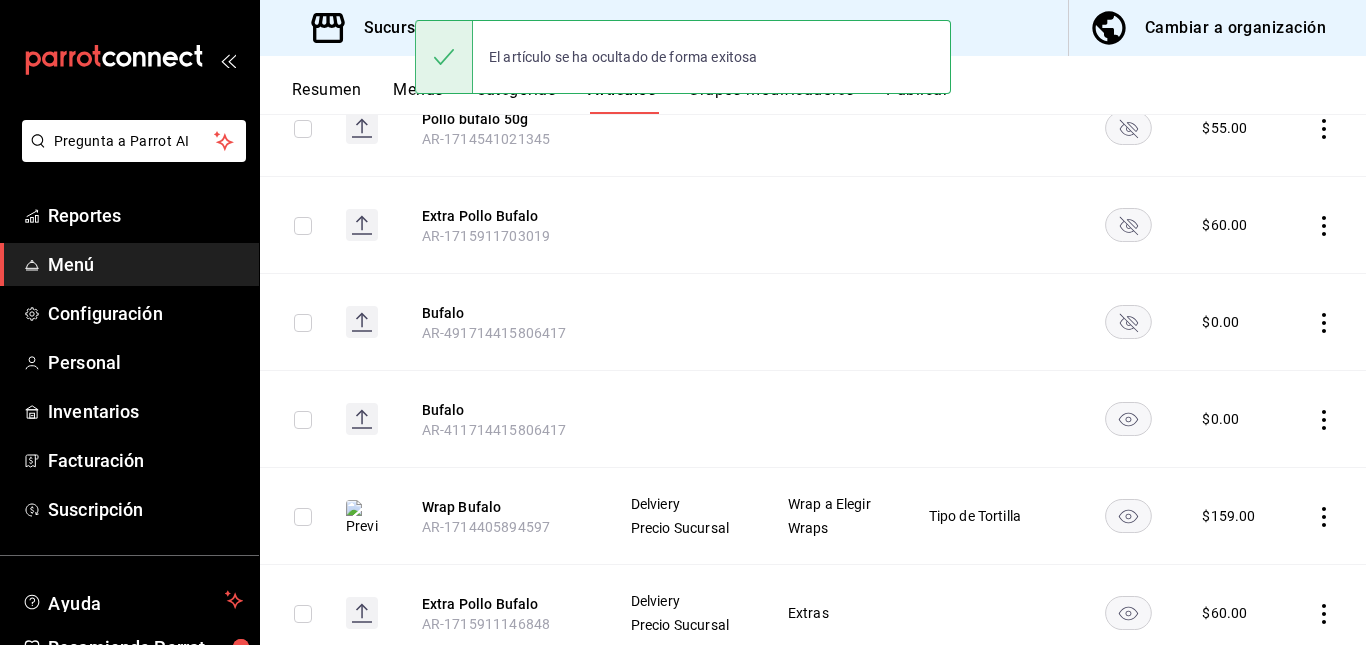 click 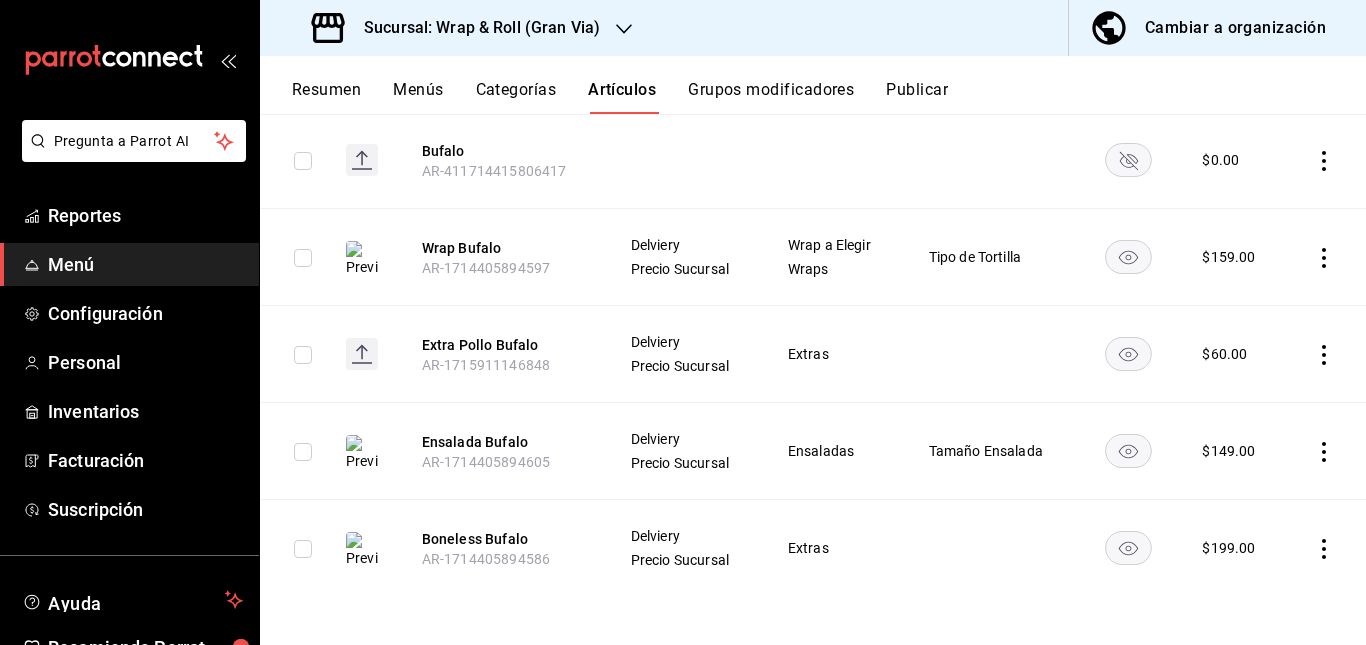 scroll, scrollTop: 0, scrollLeft: 0, axis: both 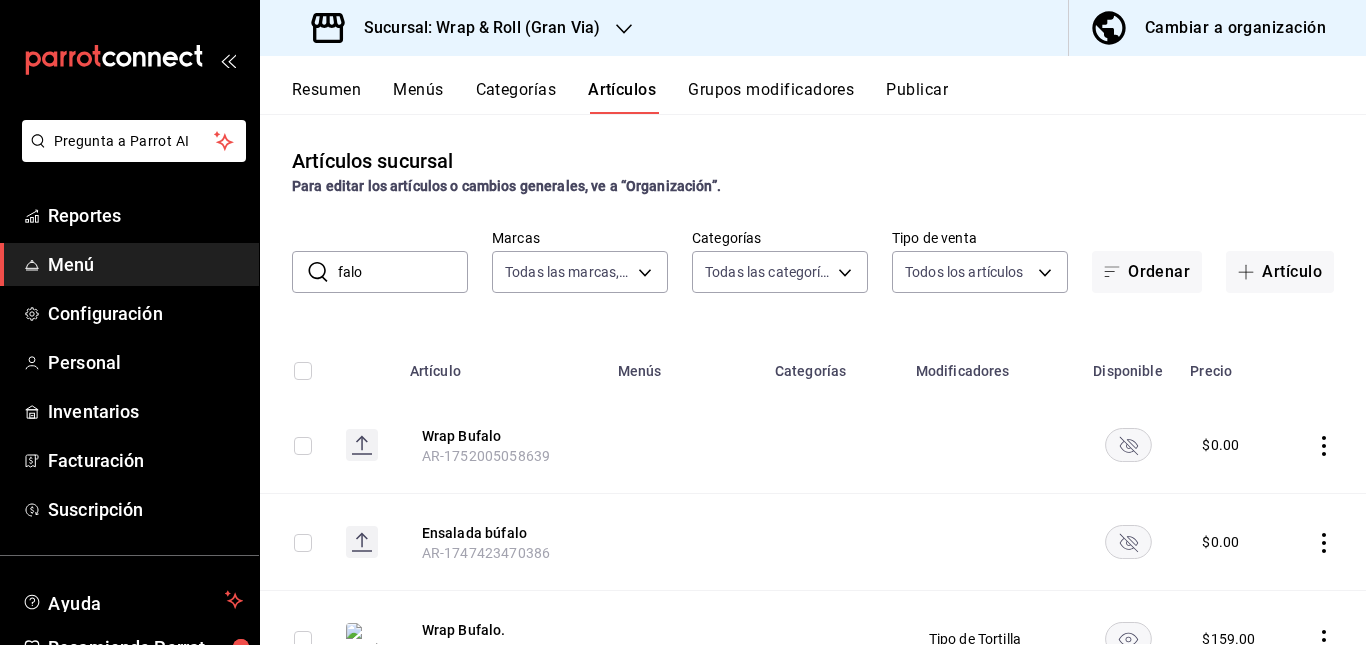 click on "Publicar" at bounding box center (917, 97) 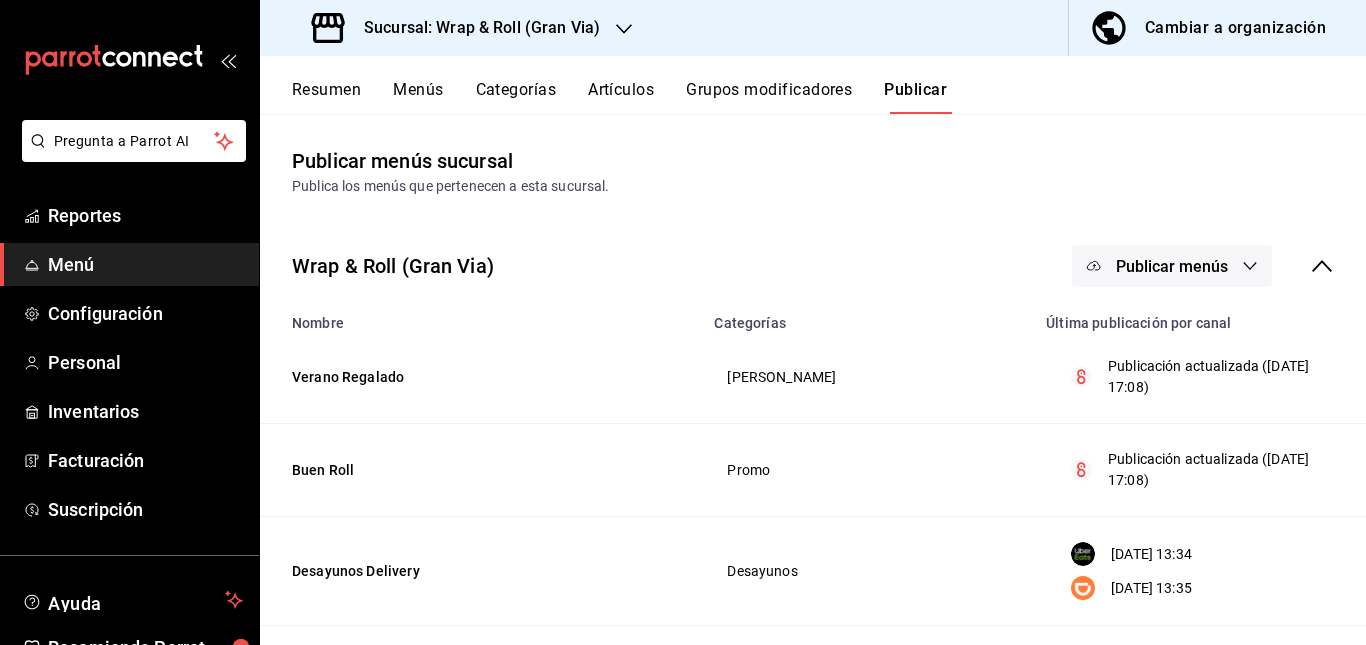click on "Publicar menús" at bounding box center [1172, 266] 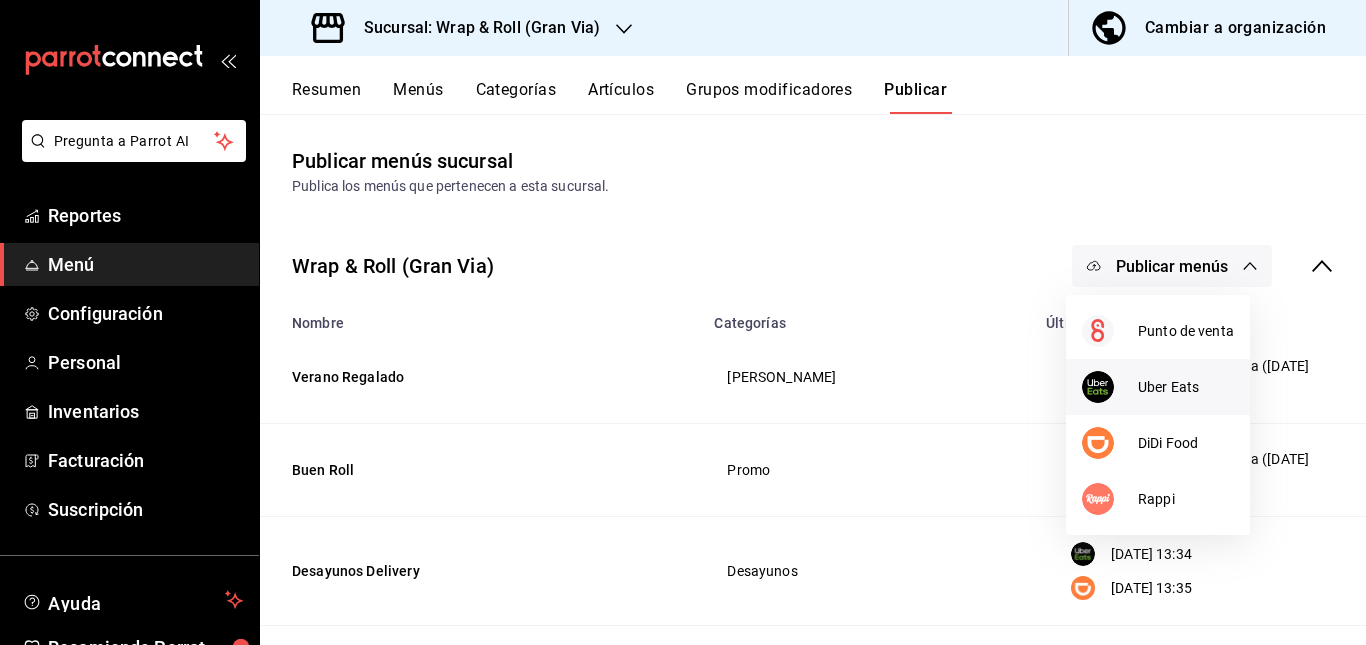click at bounding box center [1110, 387] 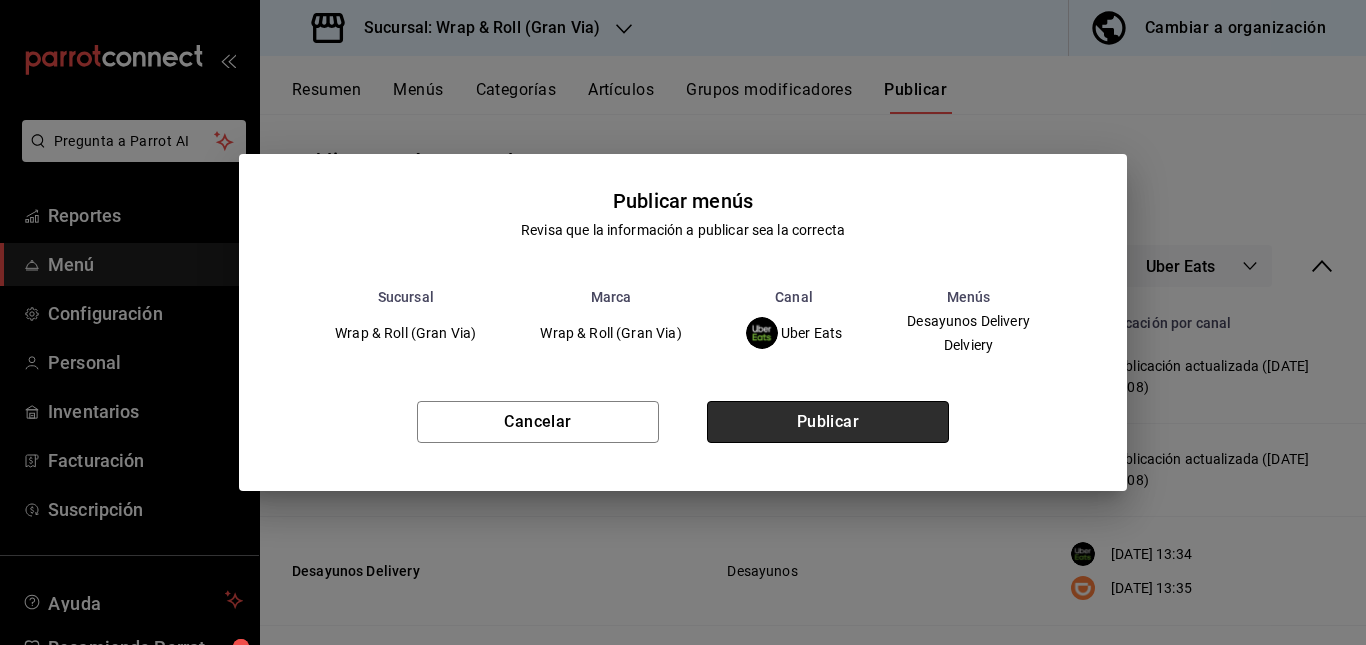 click on "Publicar" at bounding box center (828, 422) 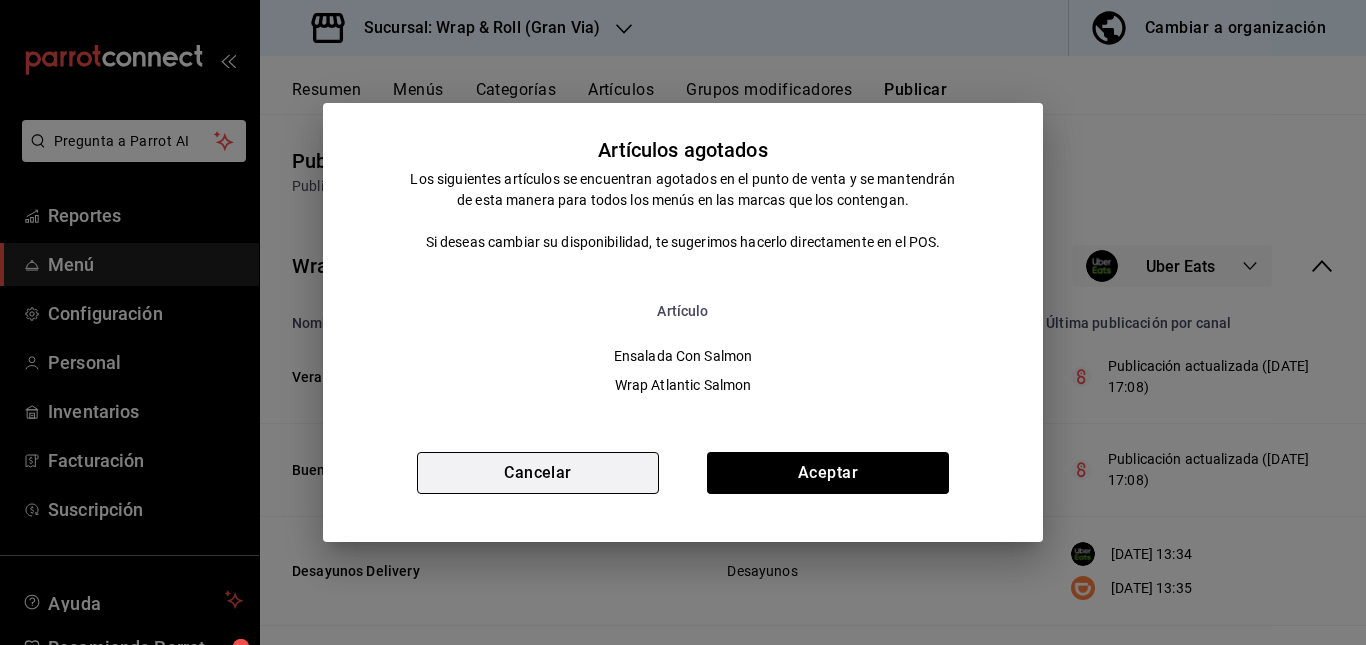 click on "Cancelar" at bounding box center (538, 473) 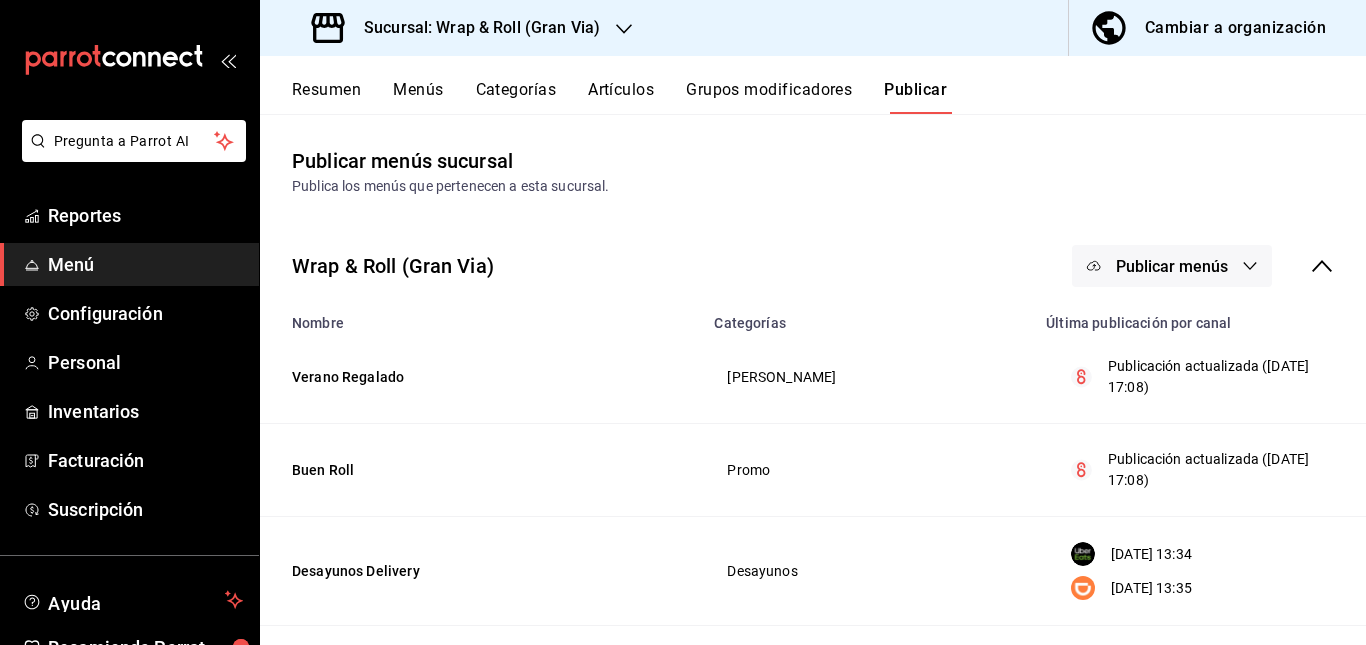 click on "Sucursal: Wrap & Roll (Gran Via)" at bounding box center [458, 28] 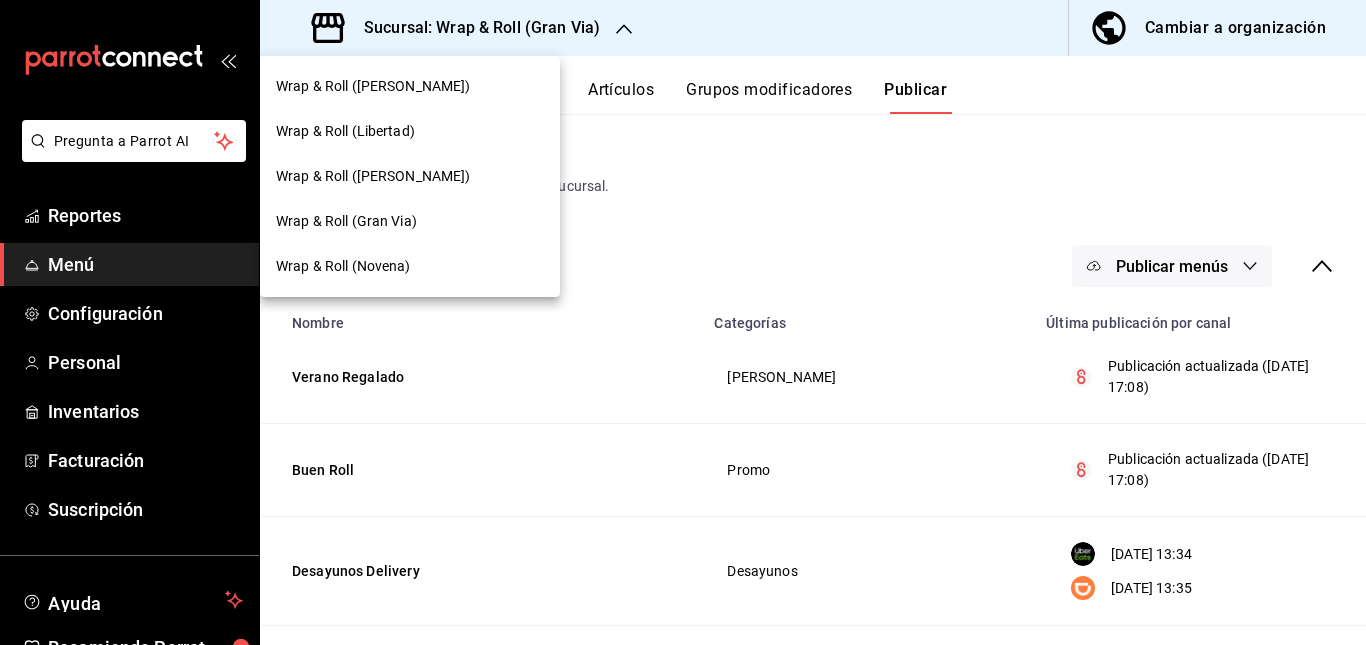 click on "Wrap & Roll ([PERSON_NAME])" at bounding box center [410, 176] 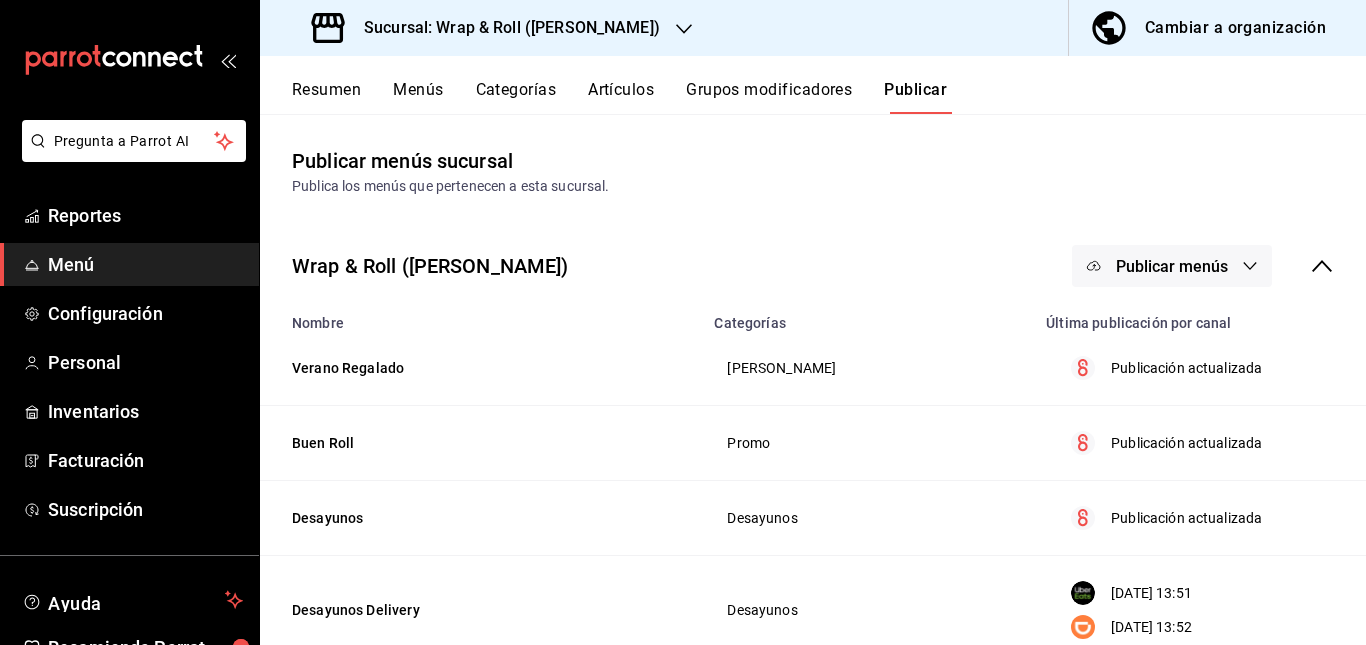 click on "Resumen" at bounding box center (326, 97) 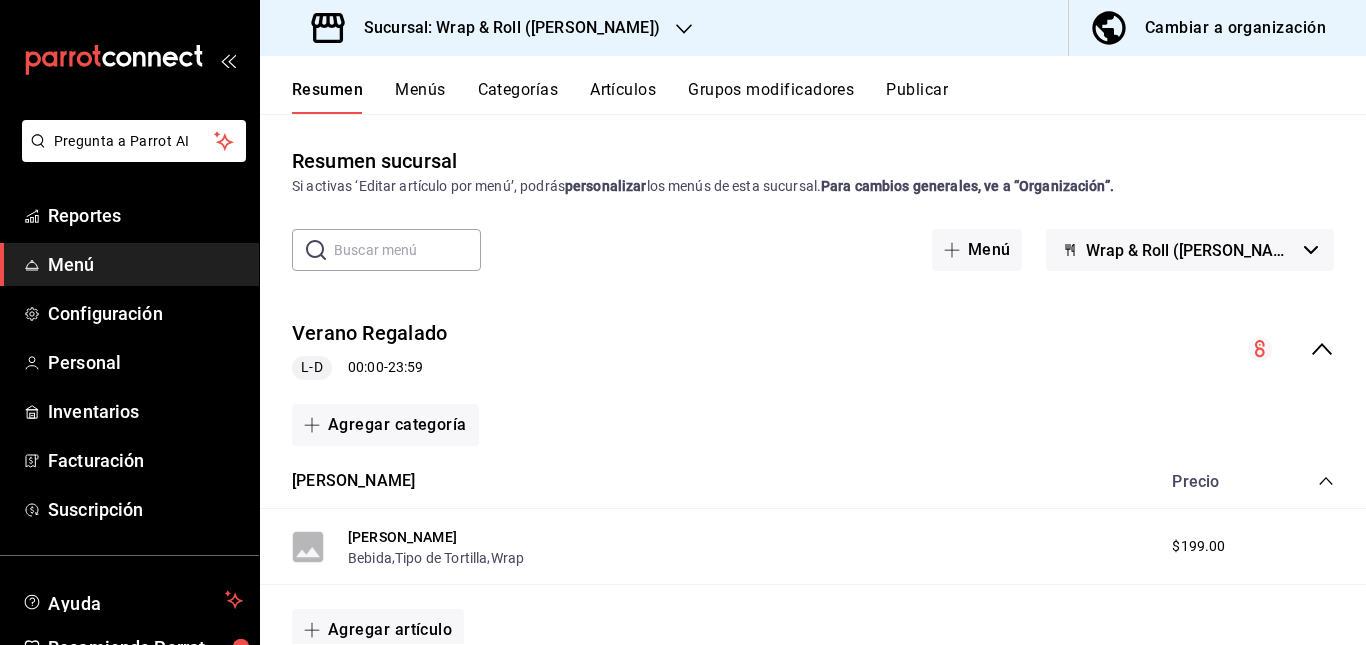 click on "Verano Regalado L-D 00:00  -  23:59" at bounding box center (813, 349) 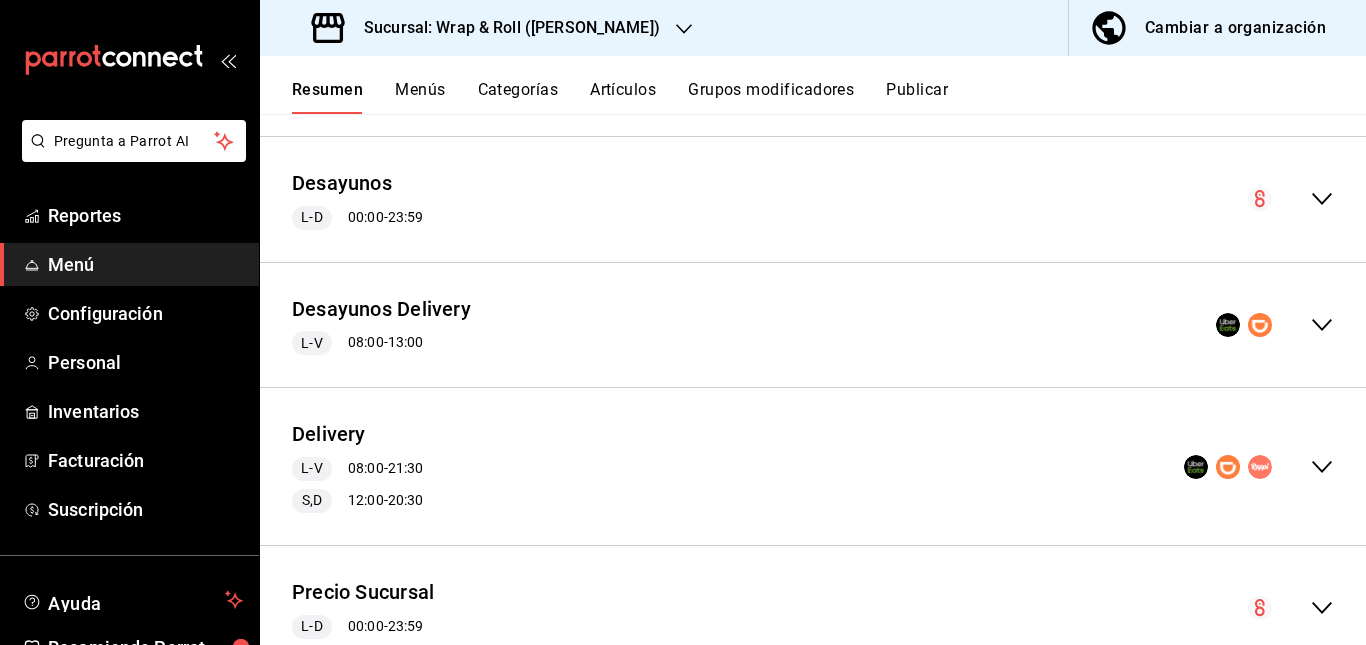 scroll, scrollTop: 469, scrollLeft: 0, axis: vertical 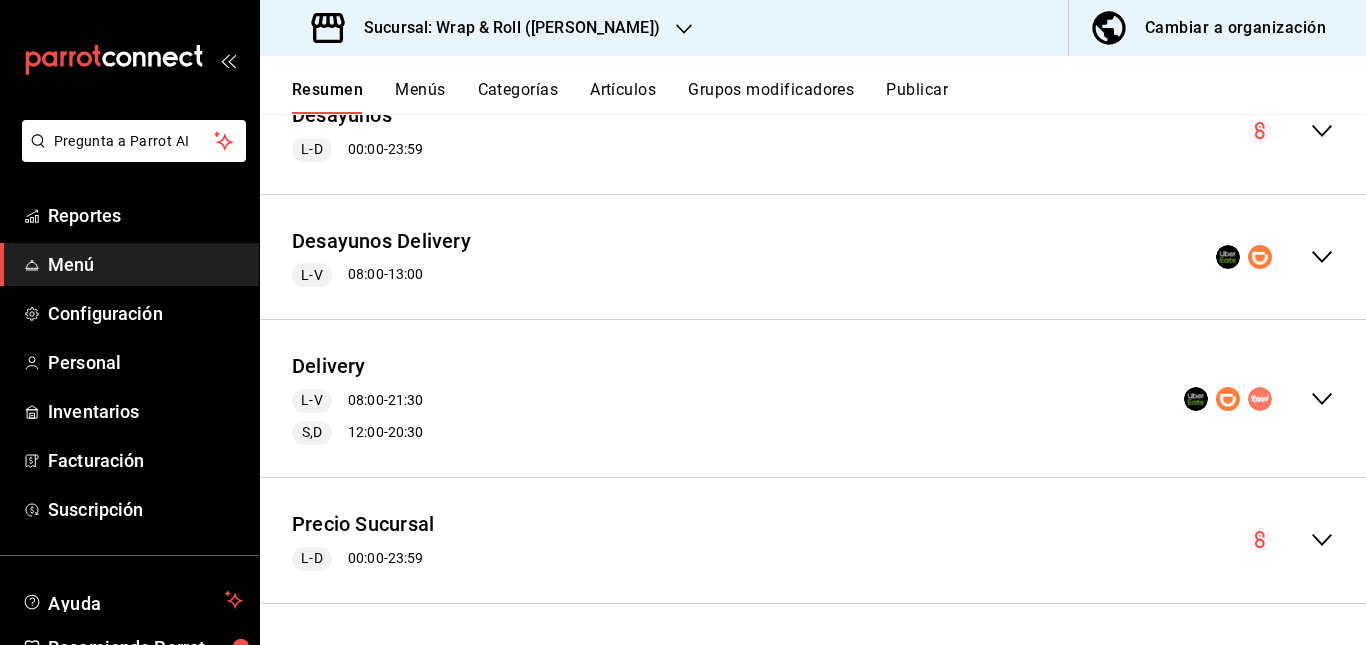 click on "Delivery L-V 08:00  -  21:30 S,D 12:00  -  20:30" at bounding box center (813, 398) 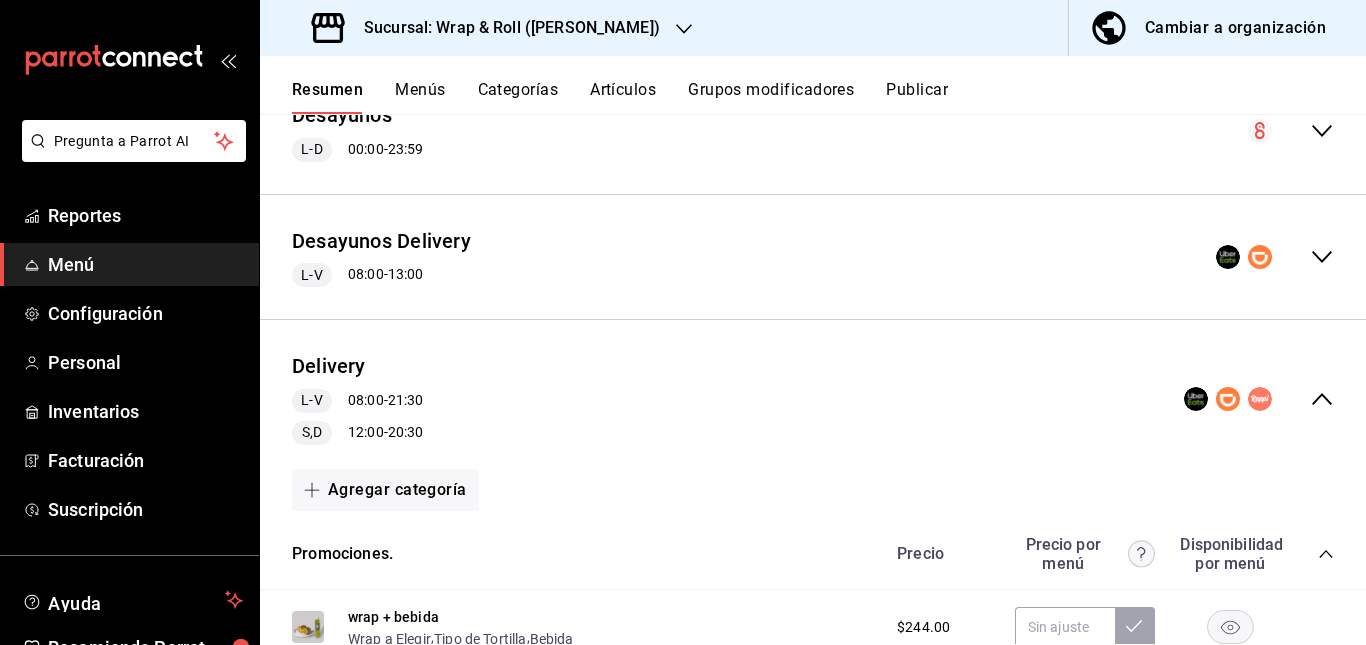 scroll, scrollTop: 743, scrollLeft: 0, axis: vertical 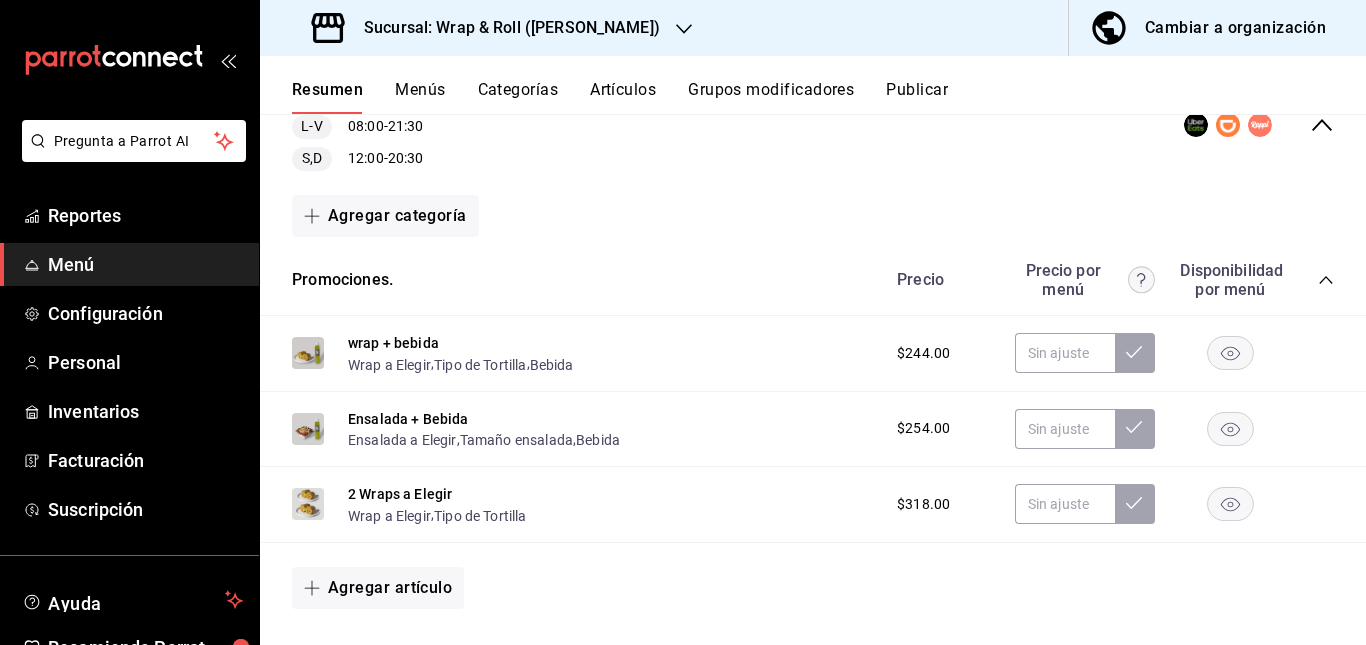 click on "Delivery L-V 08:00  -  21:30 S,D 12:00  -  20:30" at bounding box center [813, 124] 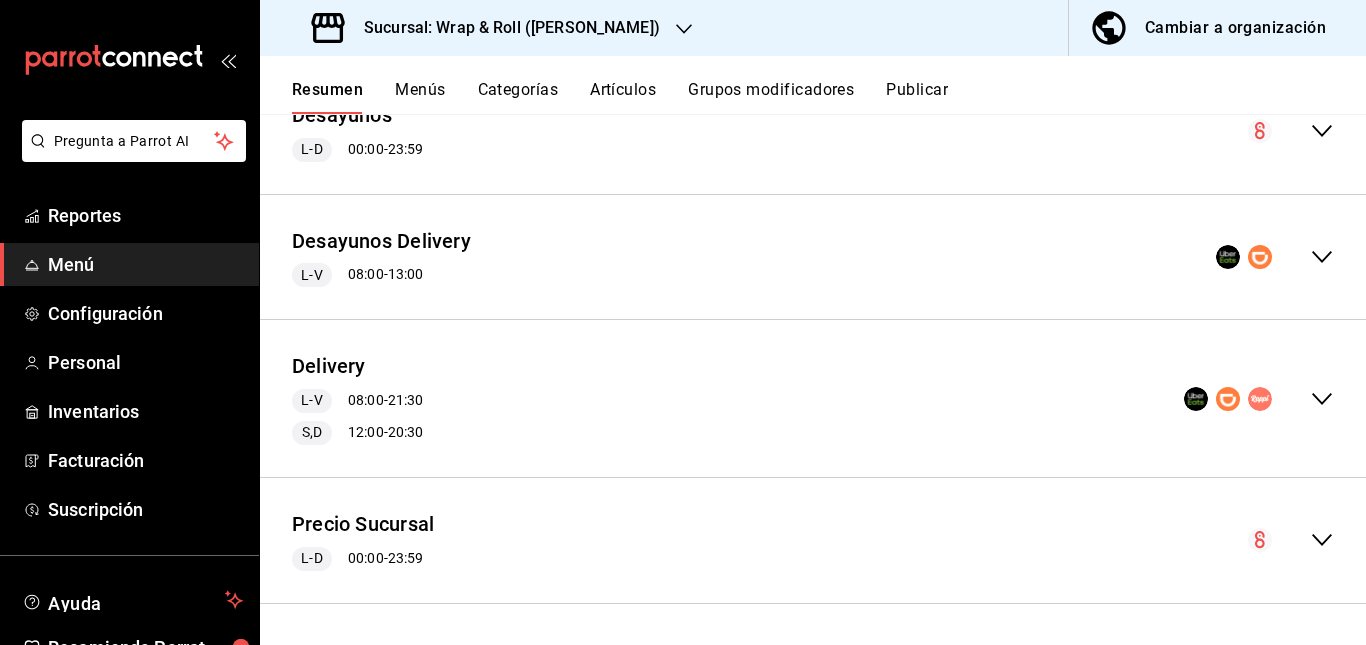 scroll, scrollTop: 469, scrollLeft: 0, axis: vertical 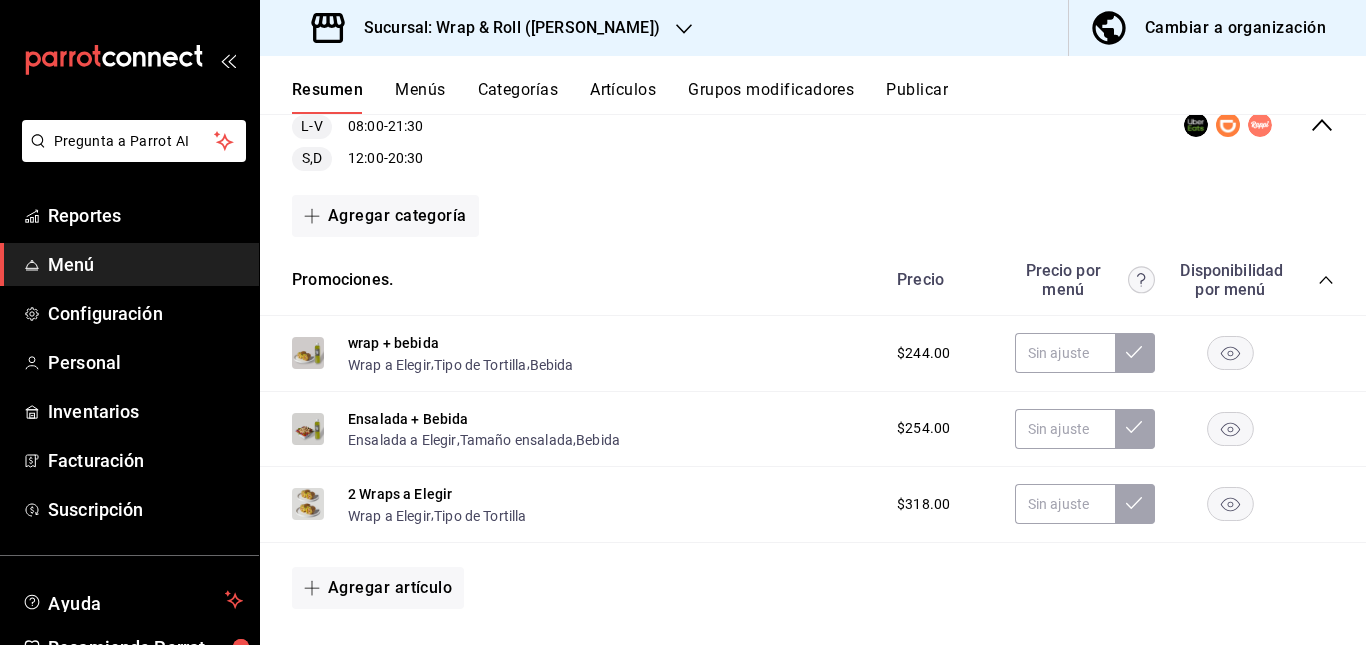 click 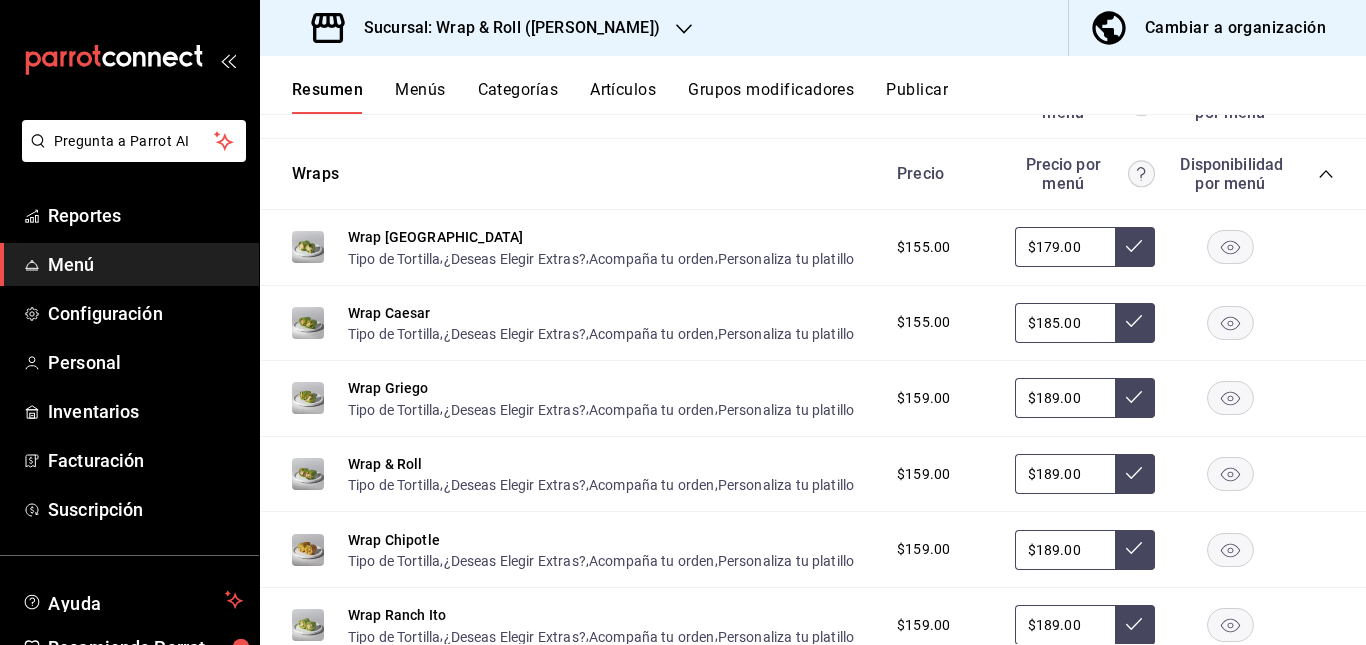 scroll, scrollTop: 919, scrollLeft: 0, axis: vertical 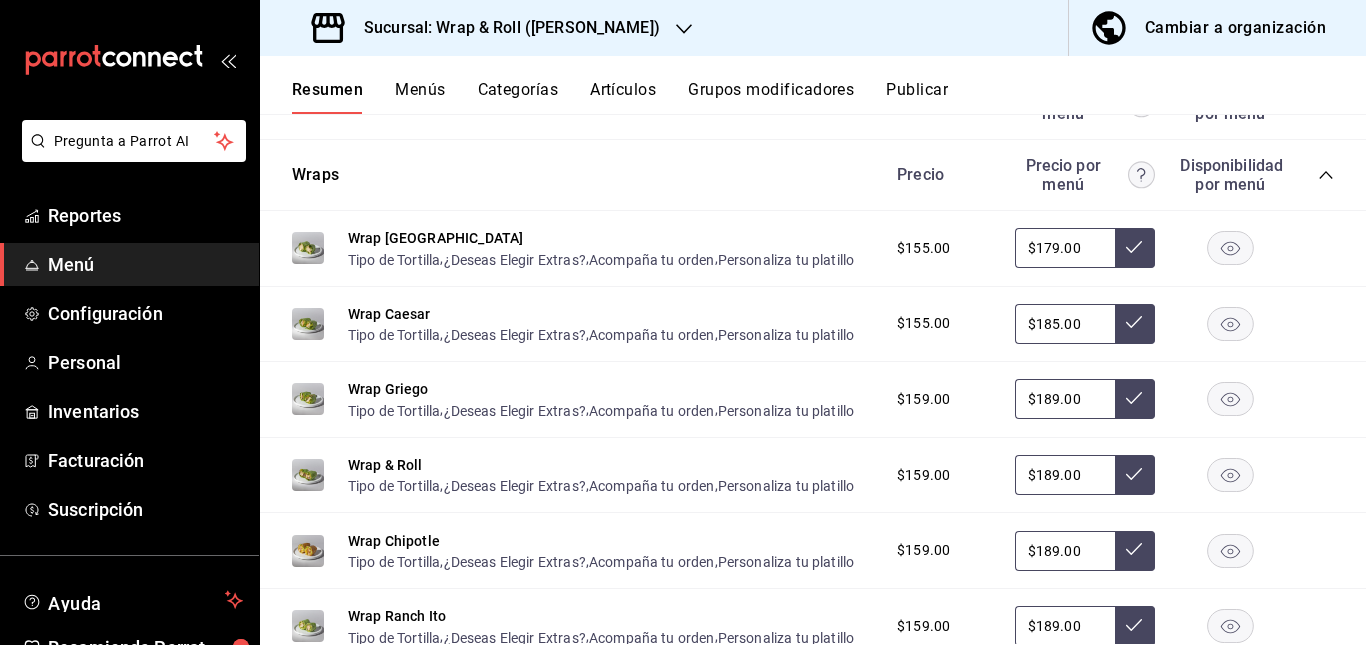 click 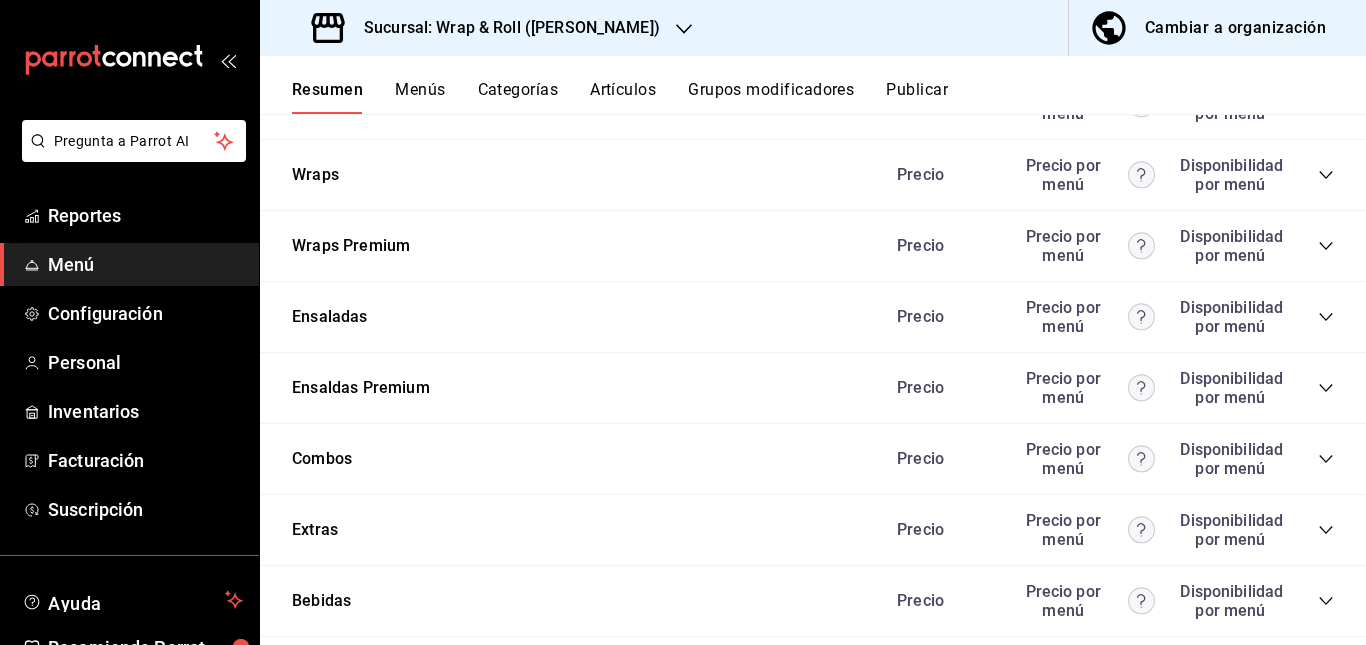 click on "Sucursal: Wrap & Roll ([PERSON_NAME])" at bounding box center [488, 28] 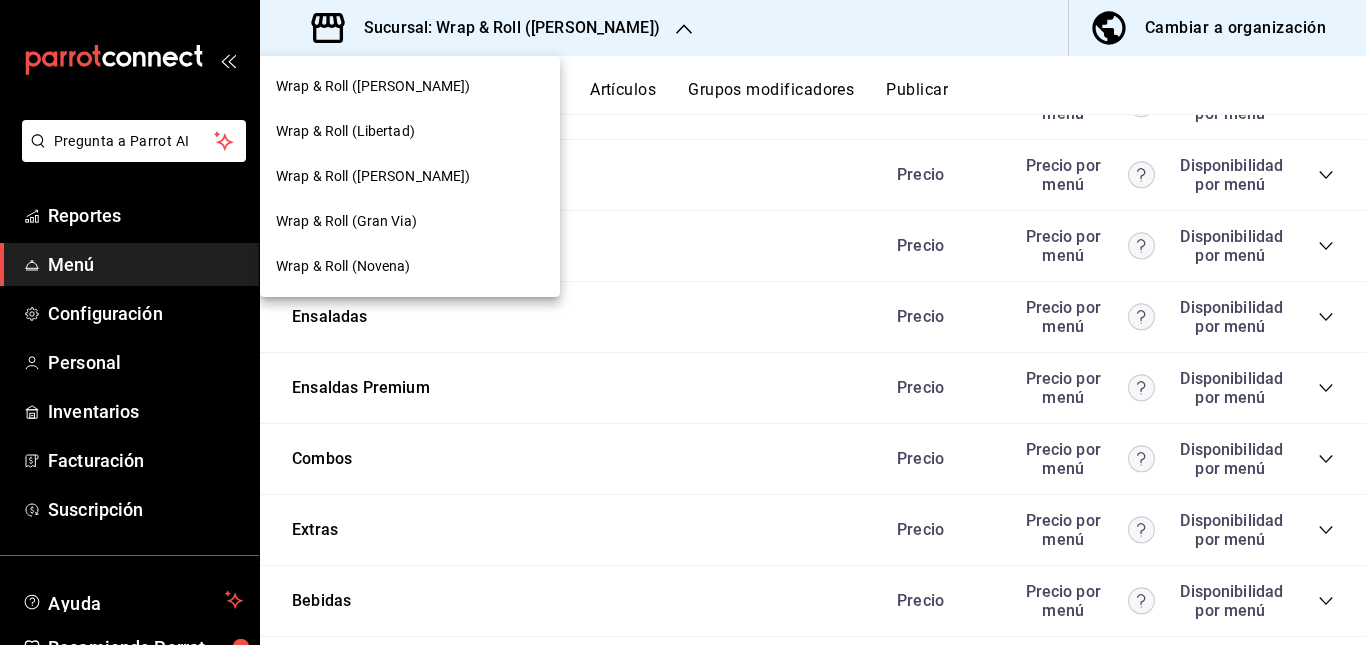 click on "Wrap & Roll (Novena)" at bounding box center (410, 266) 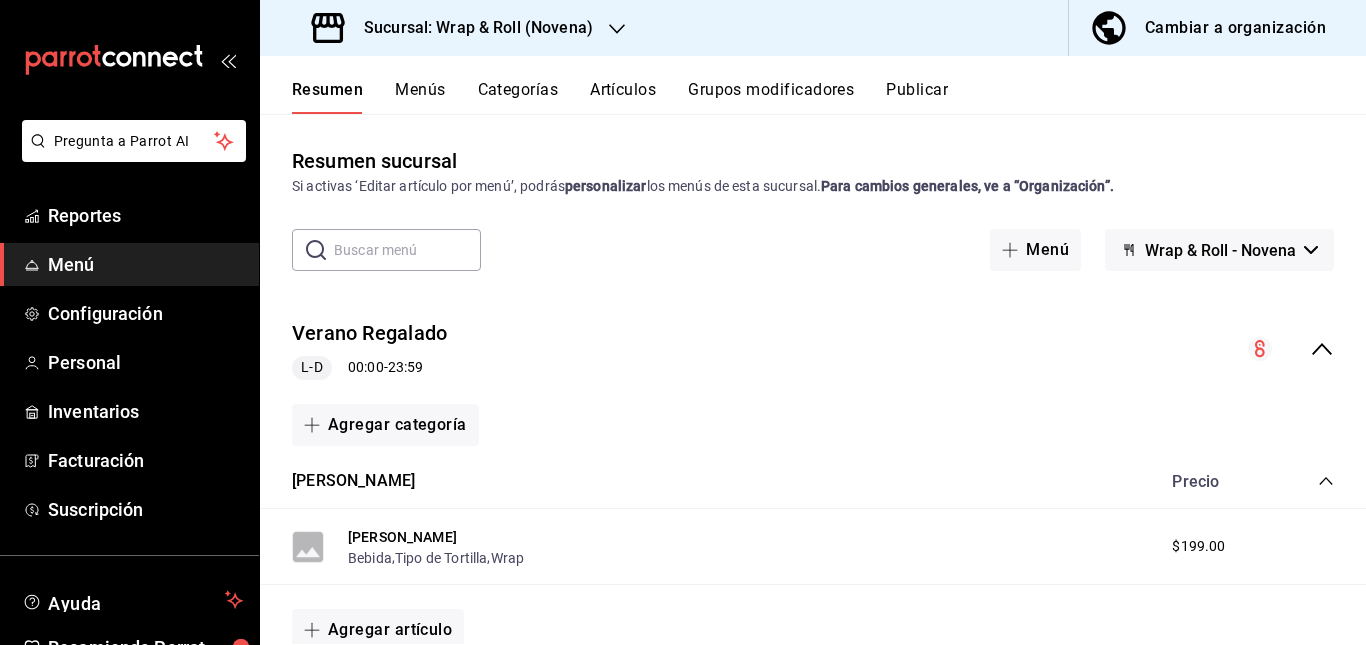 click on "Artículos" at bounding box center [623, 97] 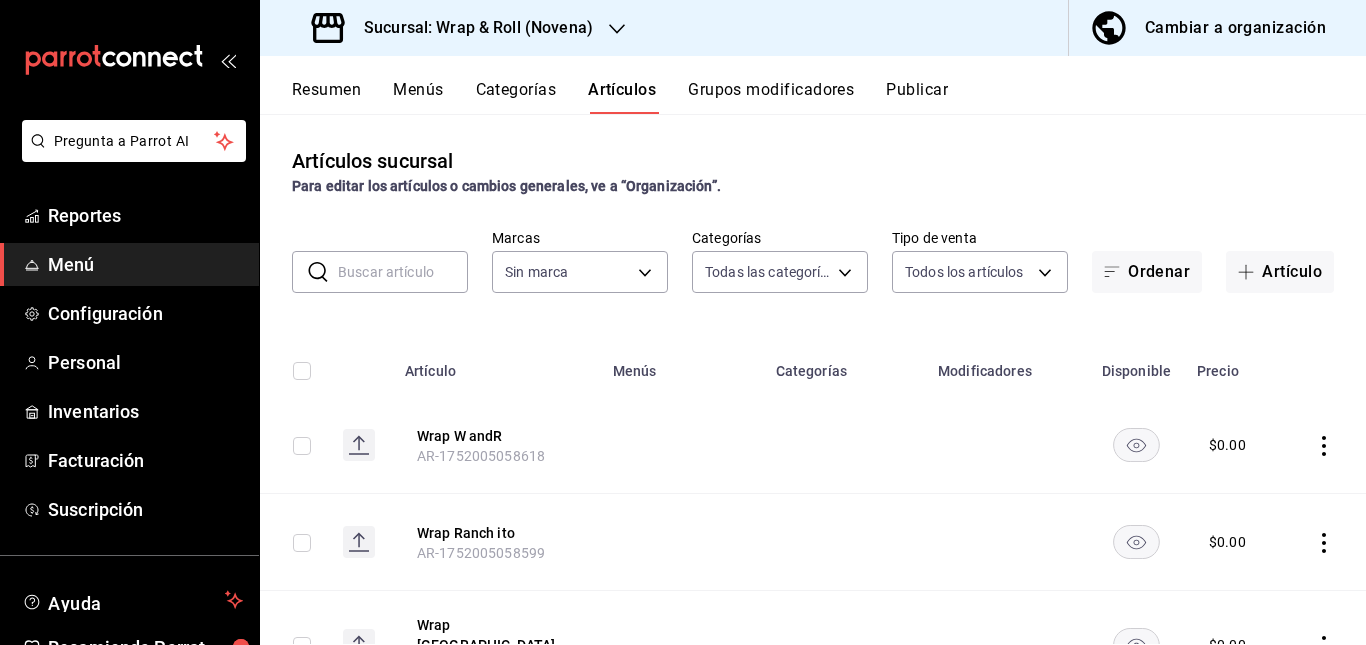click at bounding box center [403, 272] 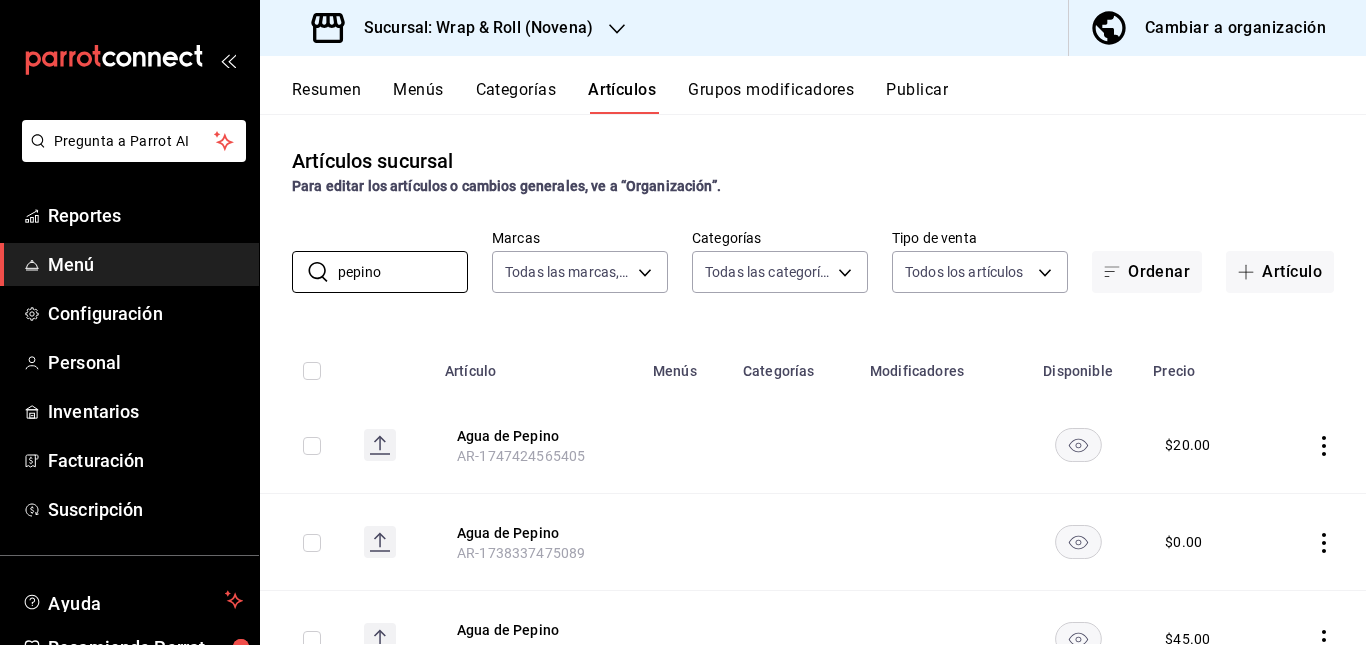 type on "pepino" 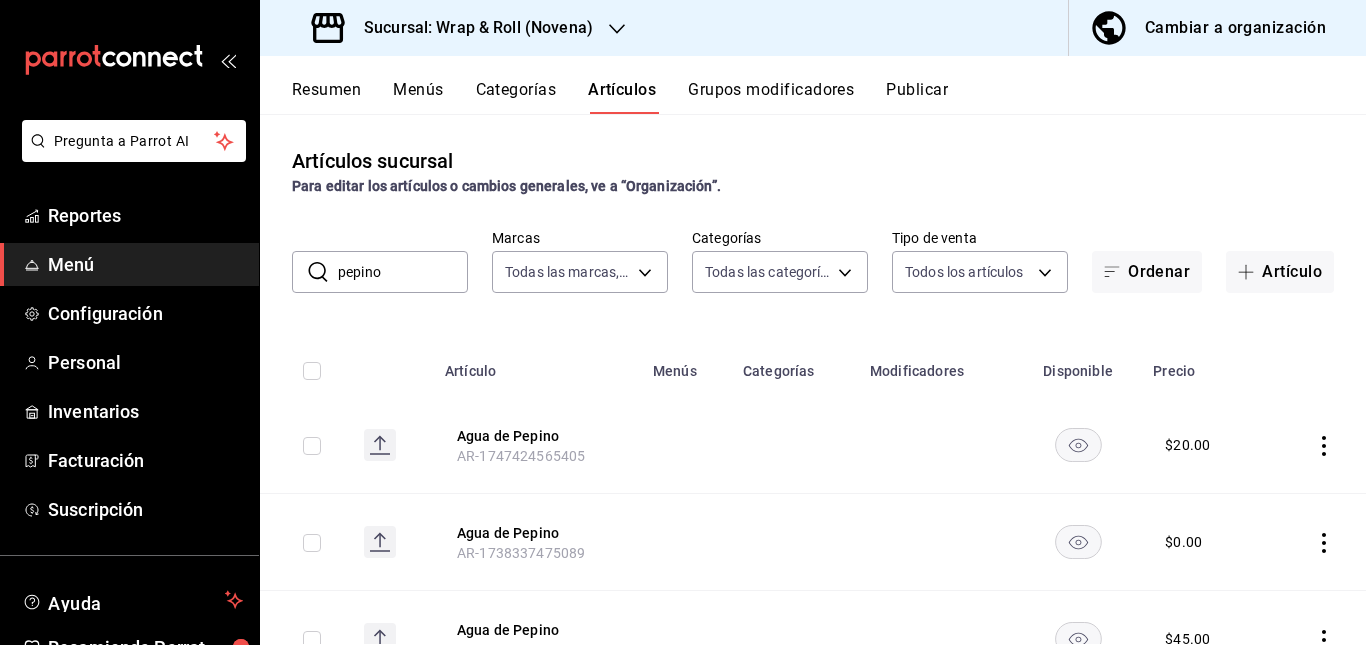 click at bounding box center [794, 542] 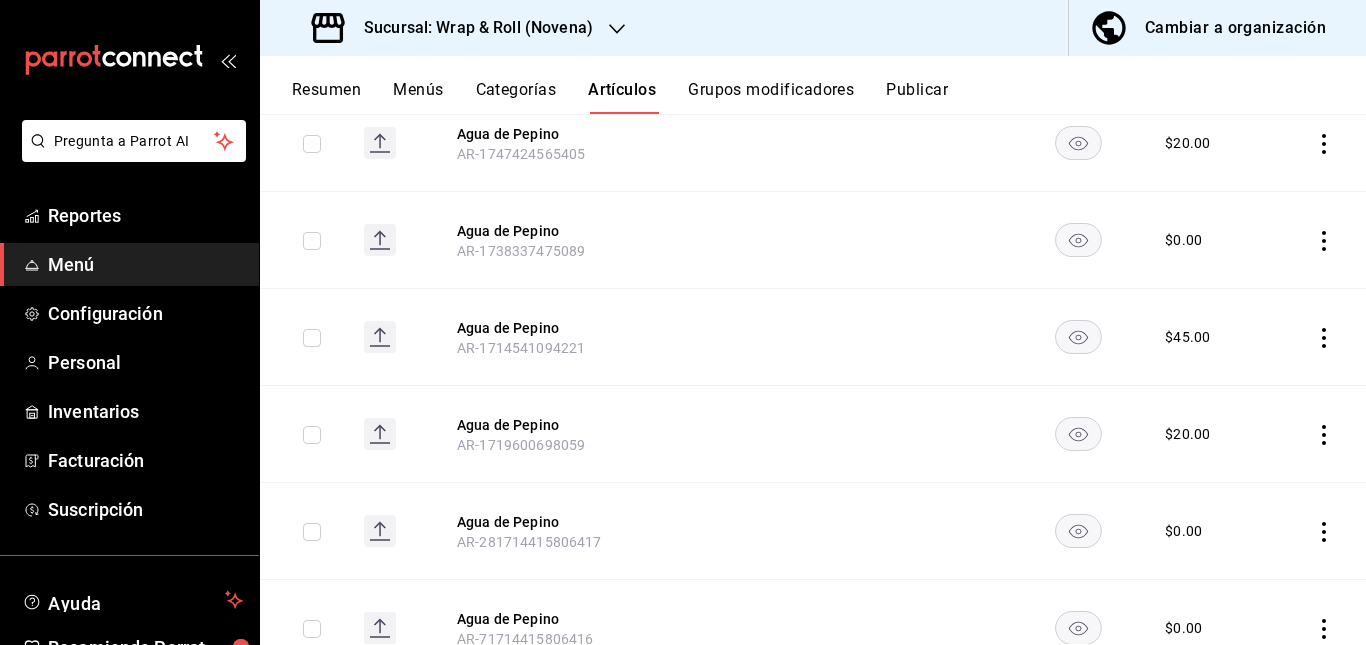 scroll, scrollTop: 303, scrollLeft: 0, axis: vertical 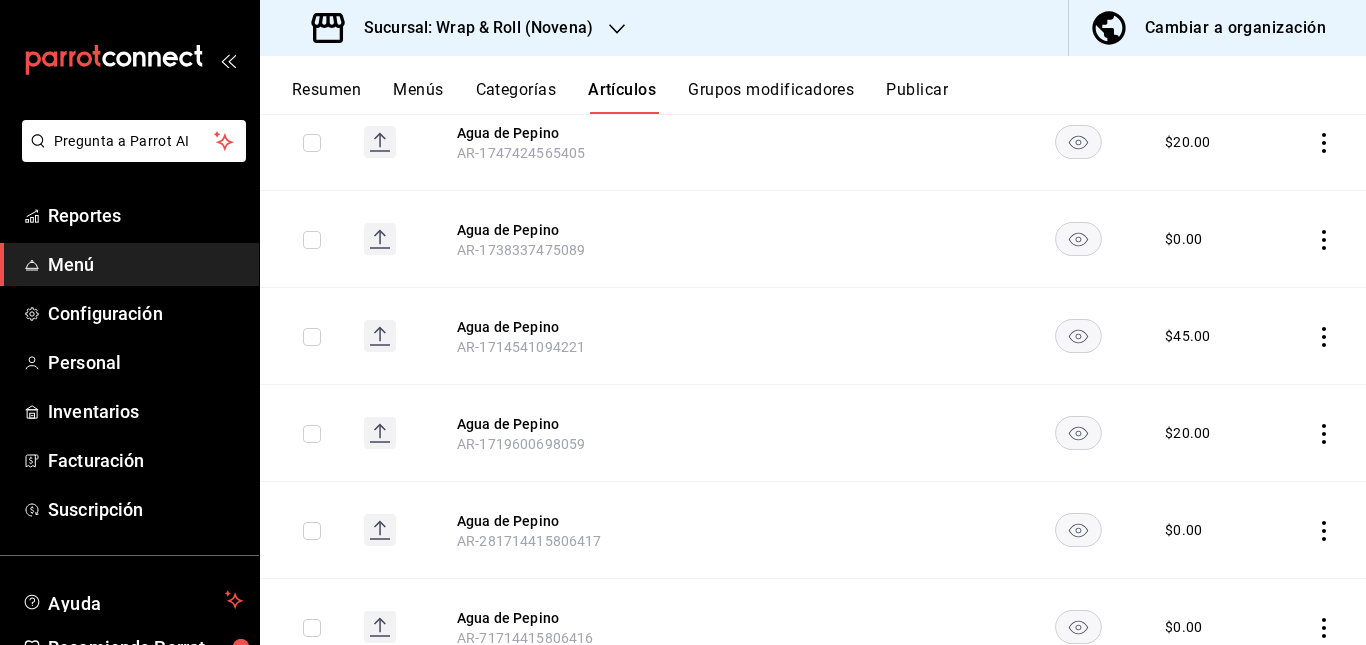 click 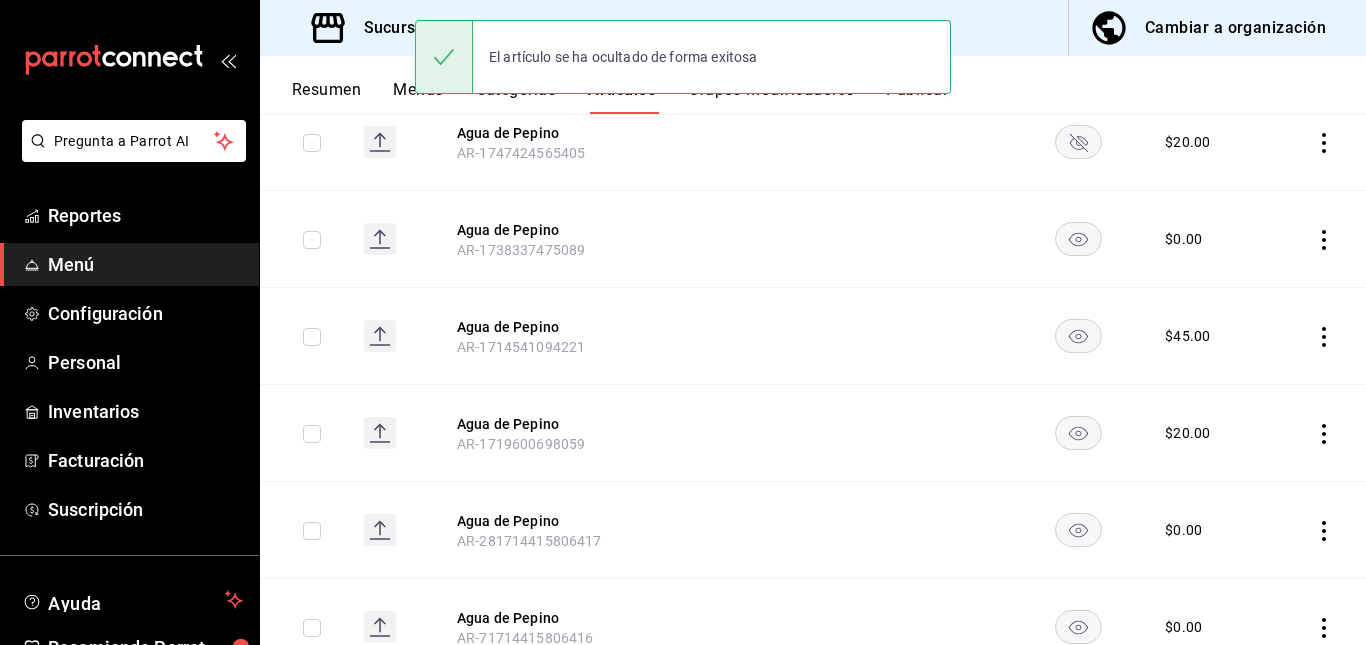 click 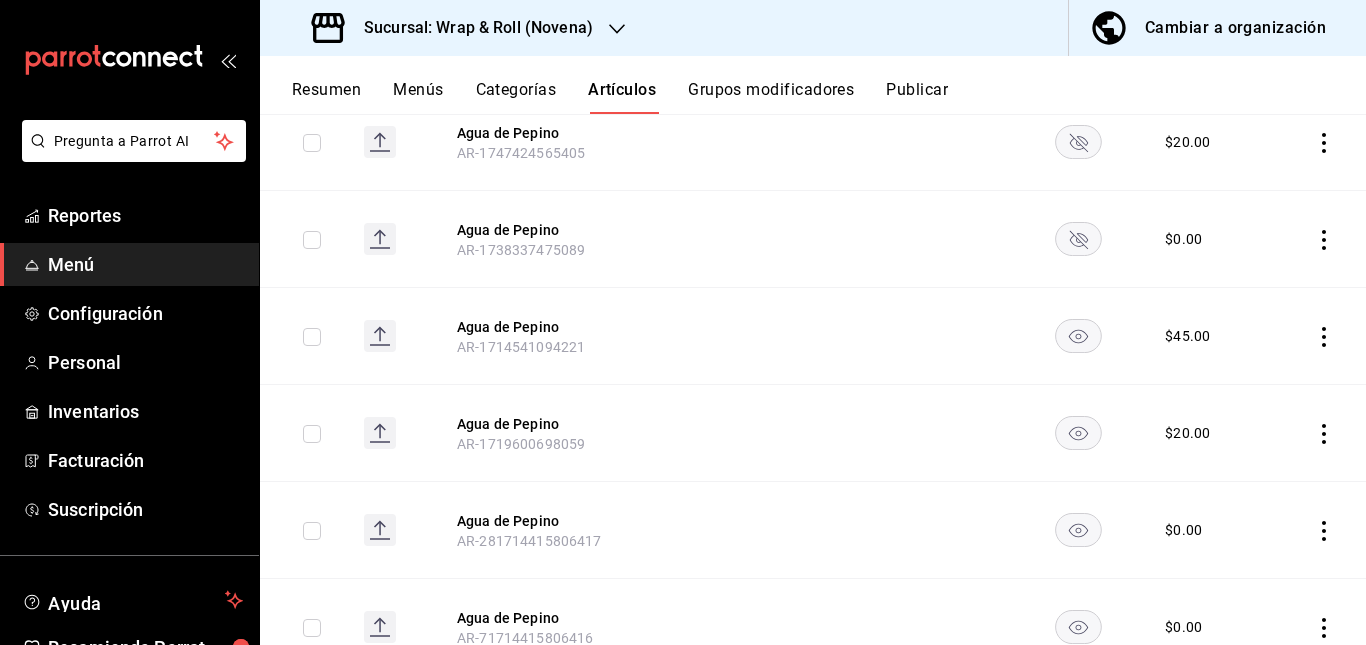 click 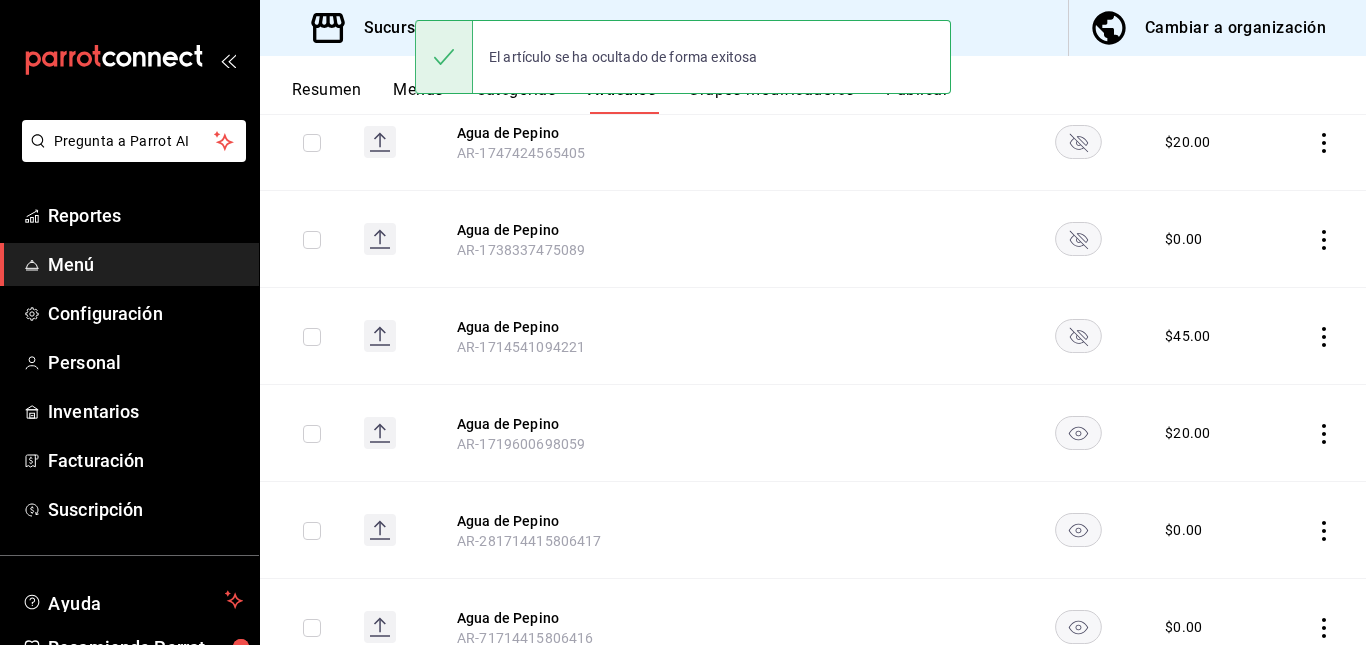 click at bounding box center (1078, 433) 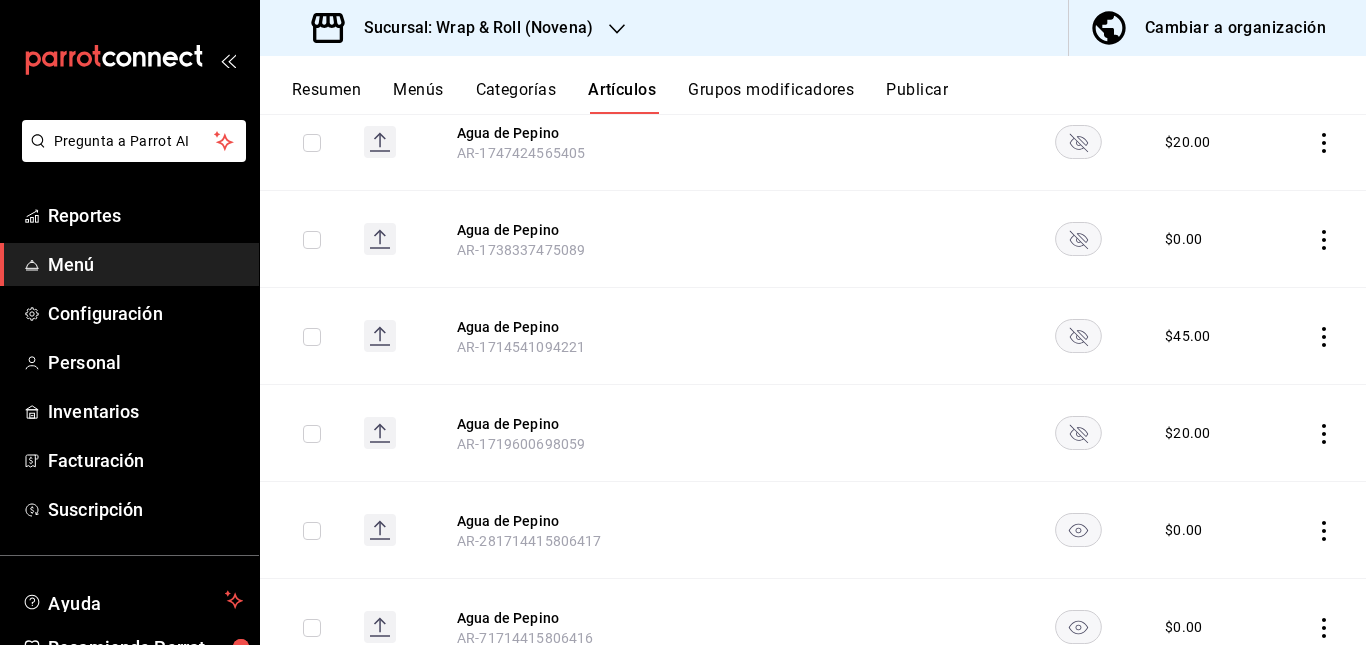 click 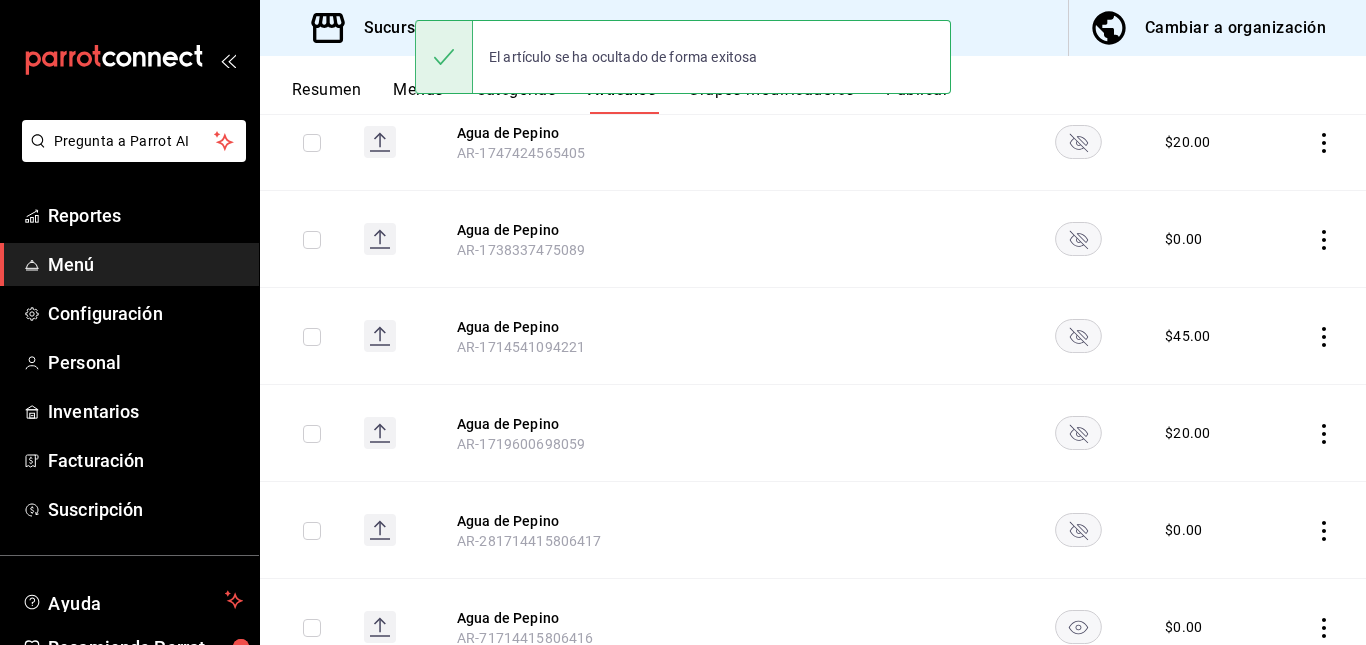 click 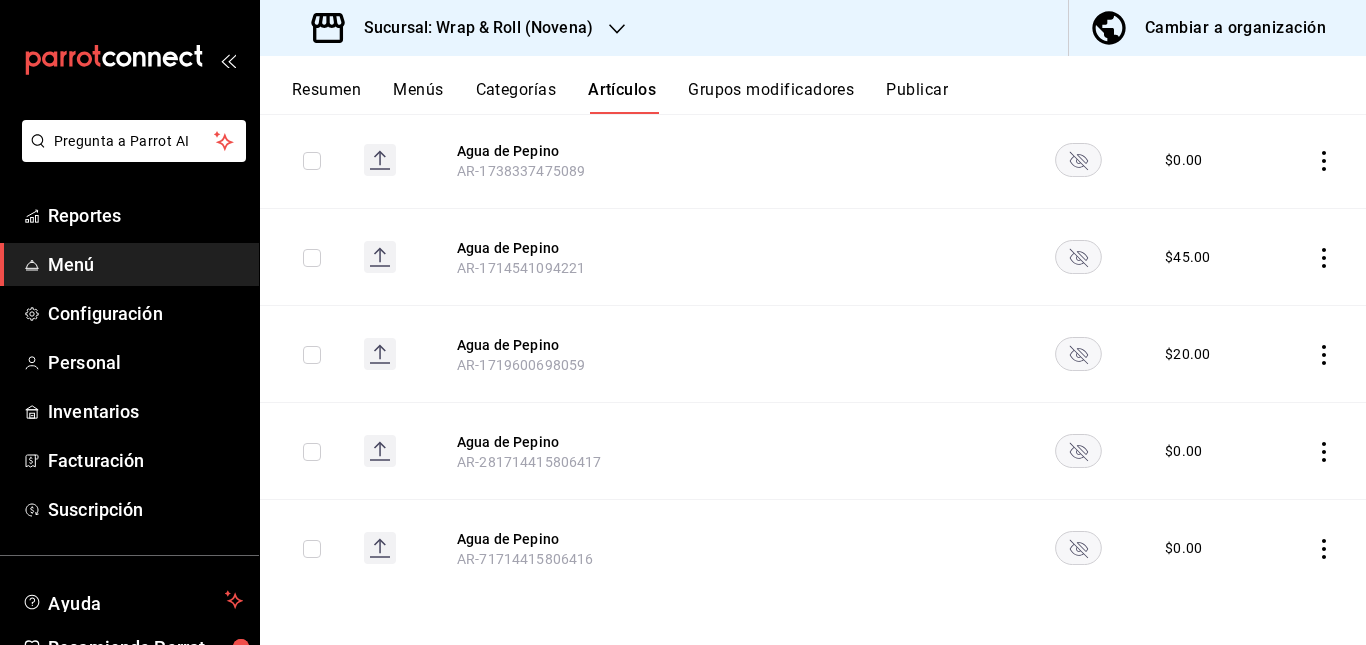 scroll, scrollTop: 0, scrollLeft: 0, axis: both 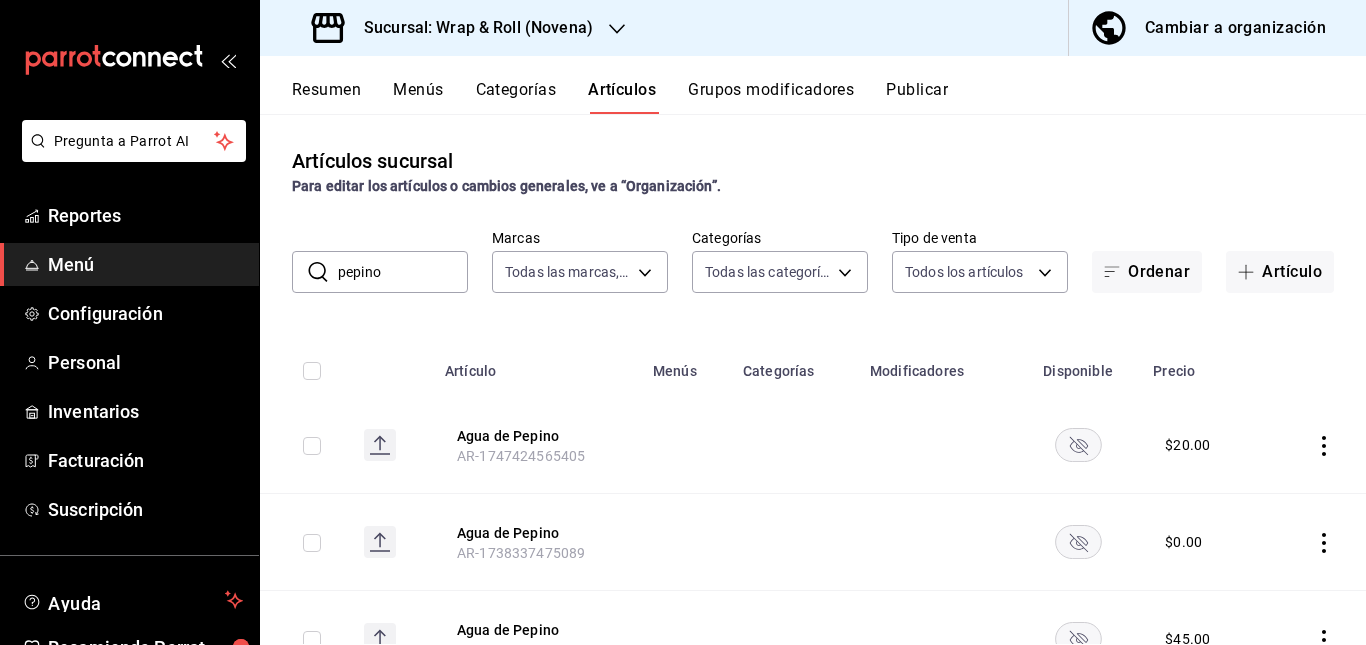 click on "Publicar" at bounding box center [917, 97] 